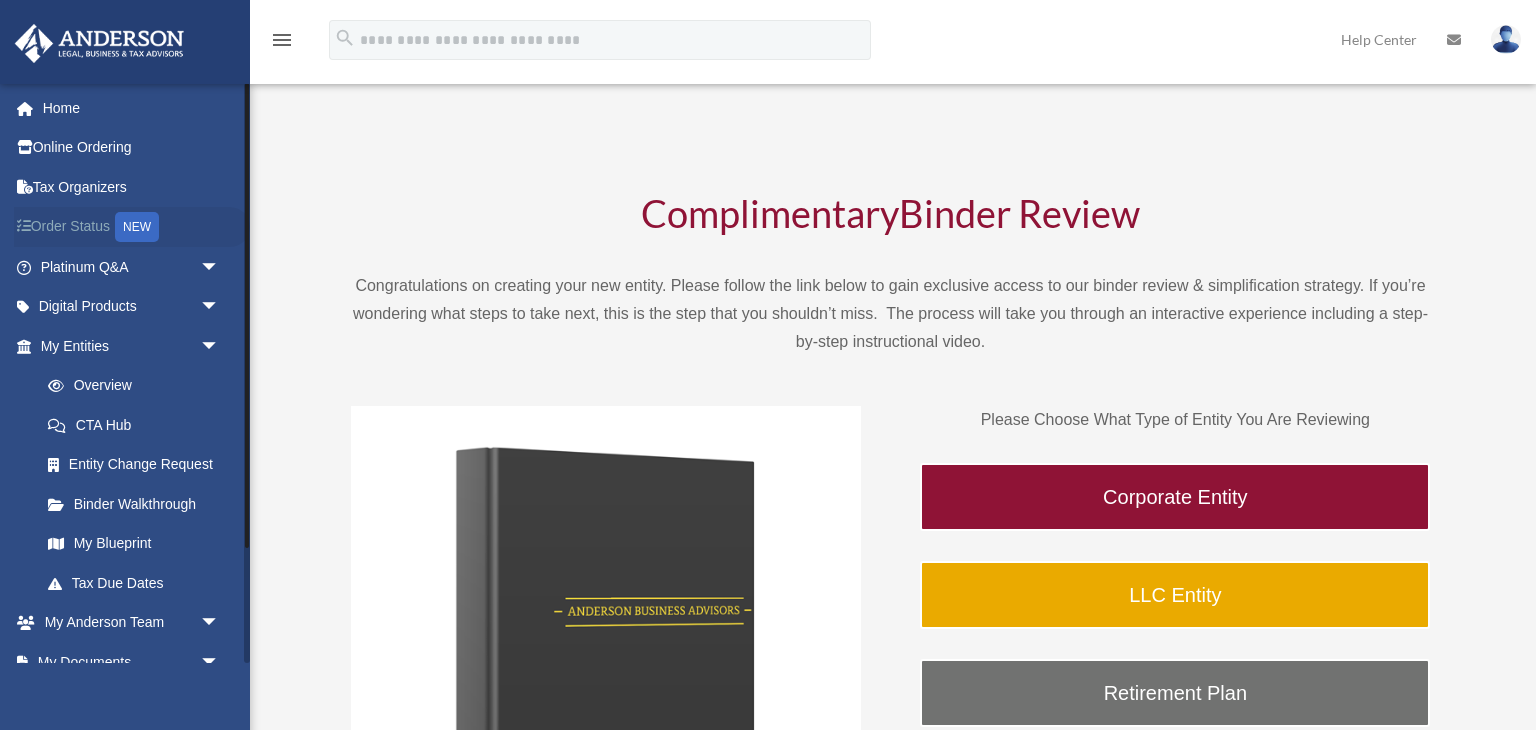 scroll, scrollTop: 0, scrollLeft: 0, axis: both 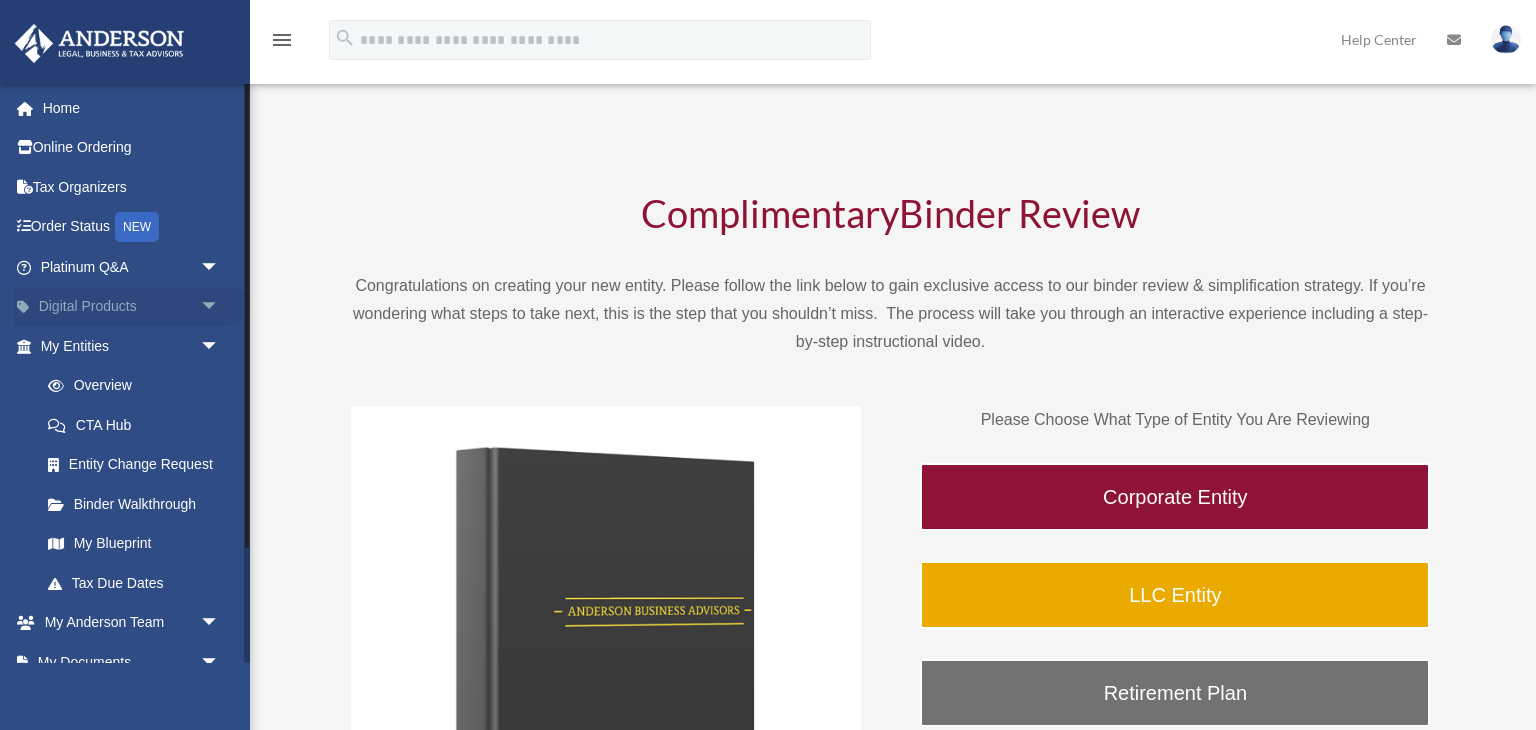 click on "Digital Products arrow_drop_down" at bounding box center (132, 307) 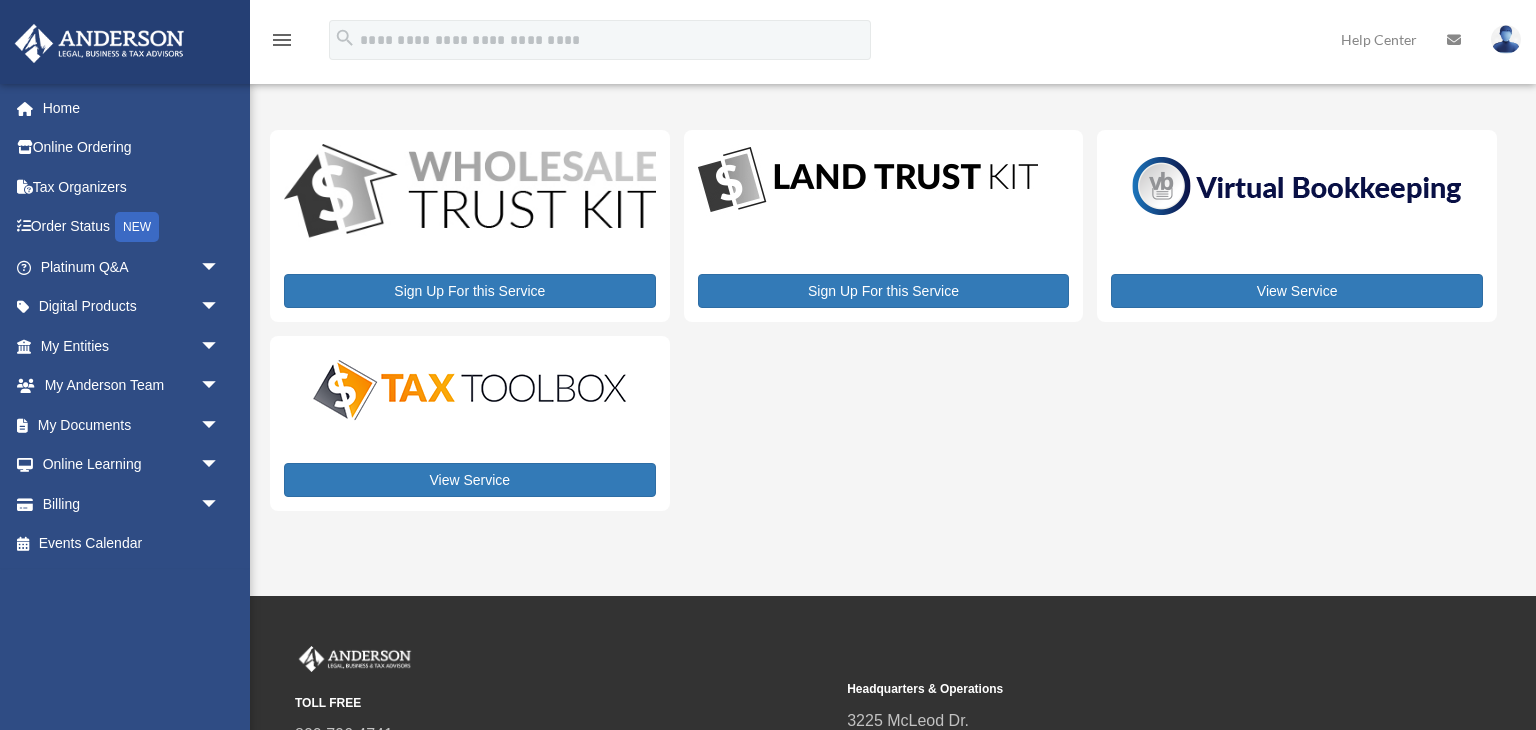 scroll, scrollTop: 0, scrollLeft: 0, axis: both 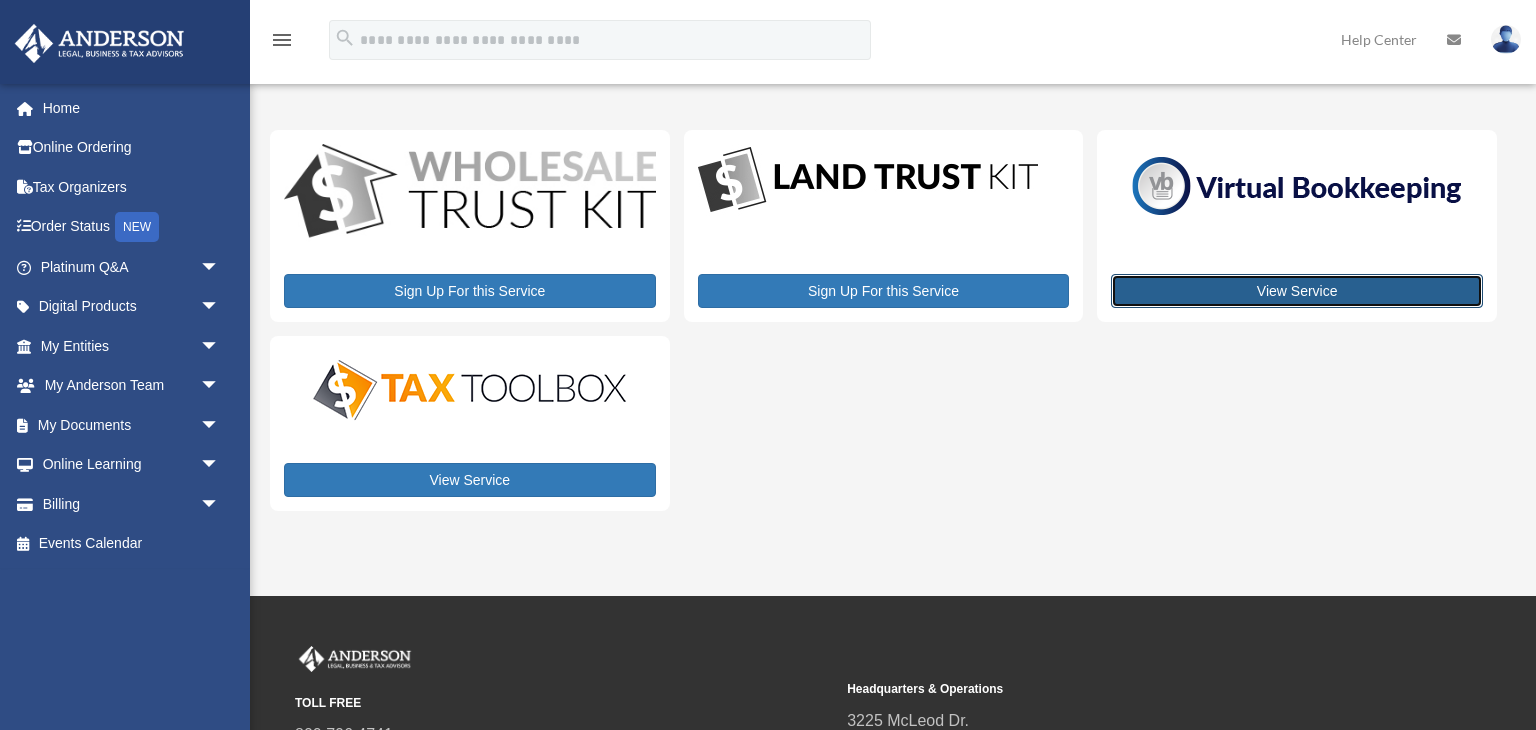 click on "View Service" at bounding box center (1297, 291) 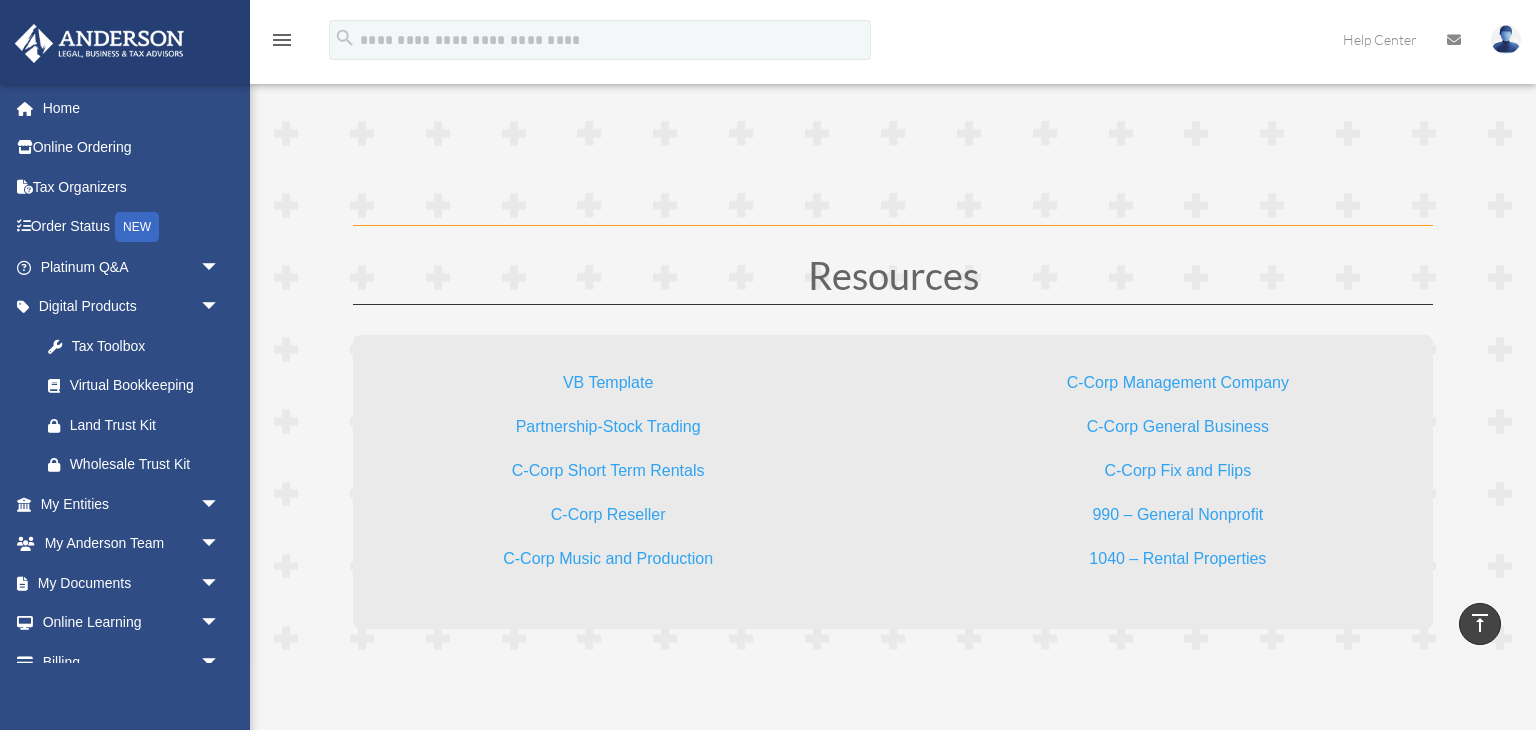 scroll, scrollTop: 5827, scrollLeft: 0, axis: vertical 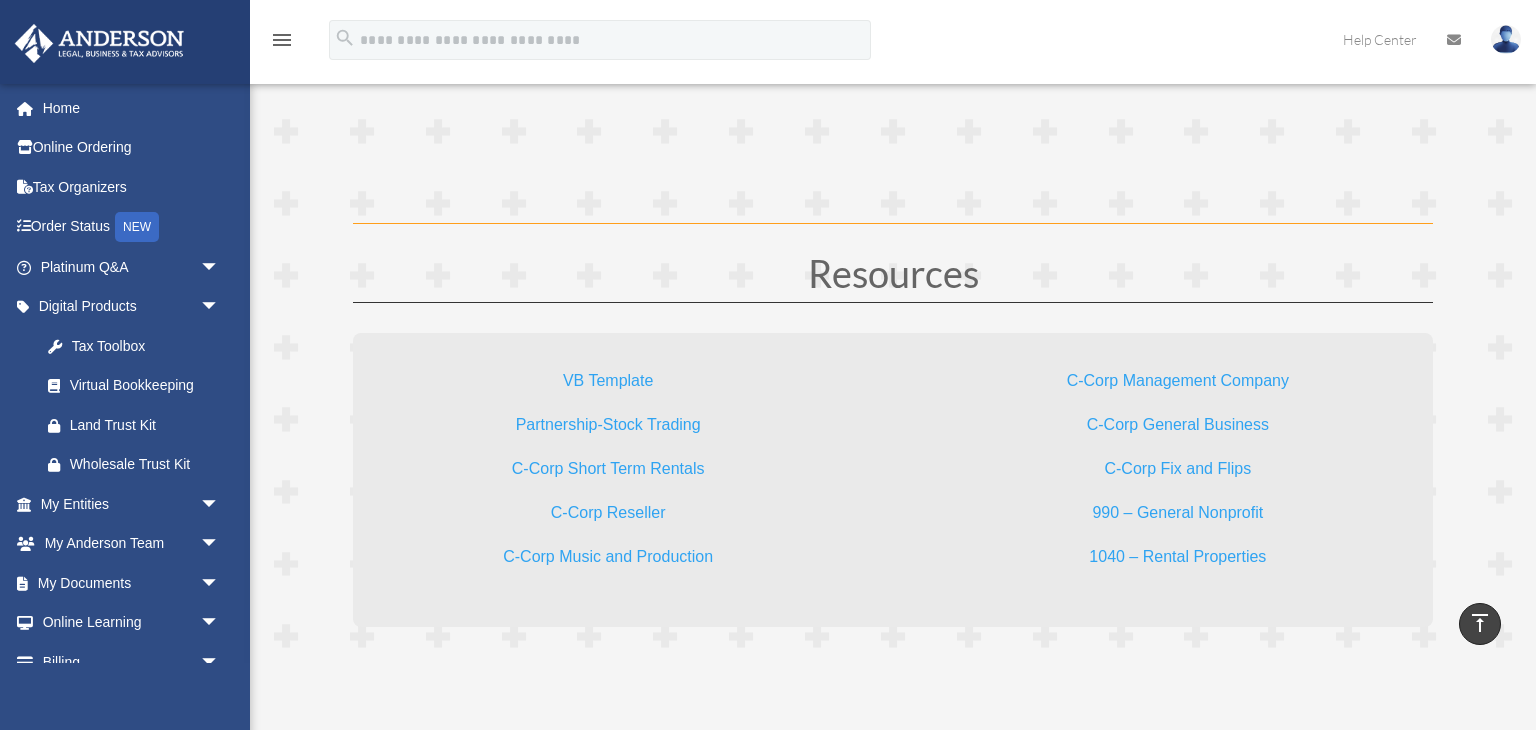 click on "Resources" at bounding box center [893, 278] 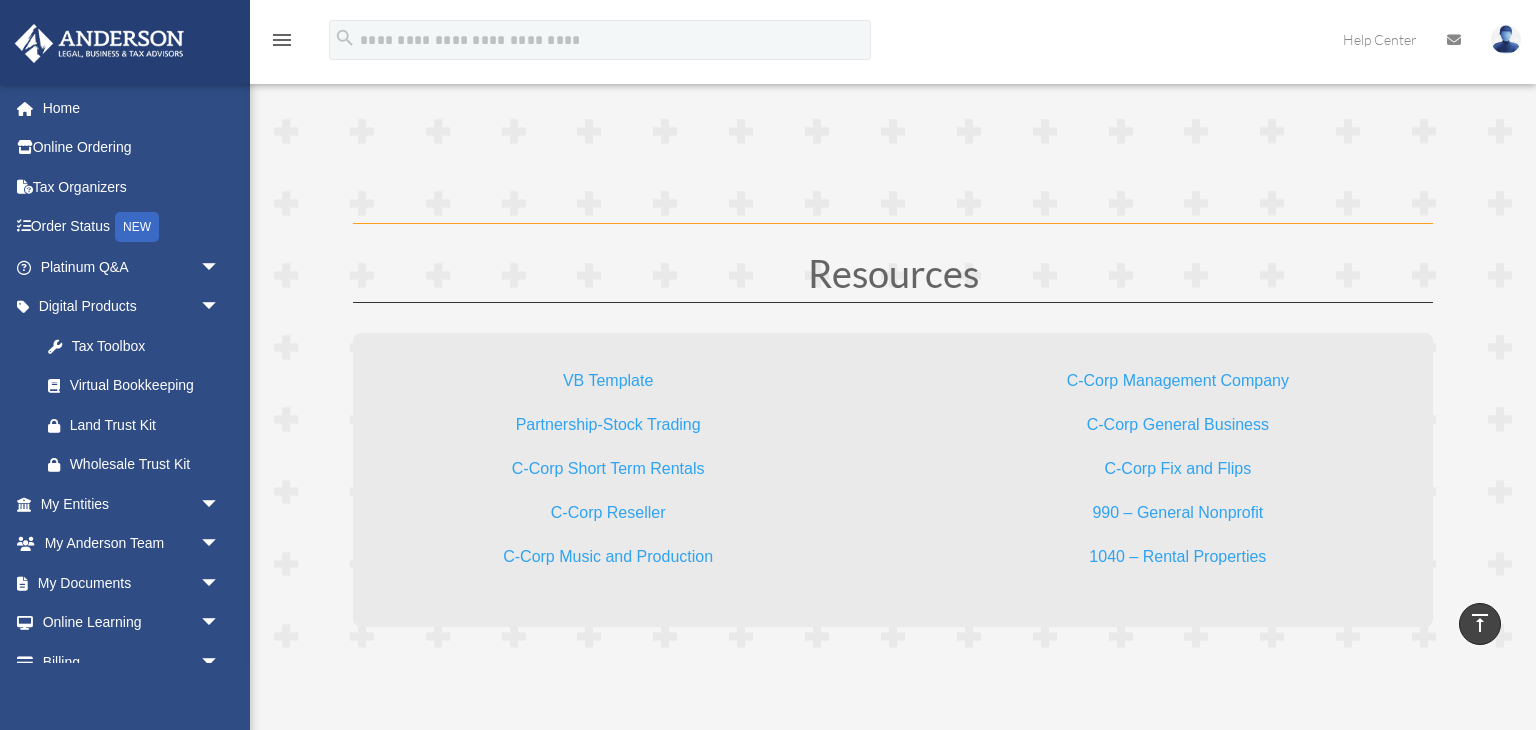 click on "C-Corp General Business" at bounding box center [1178, 429] 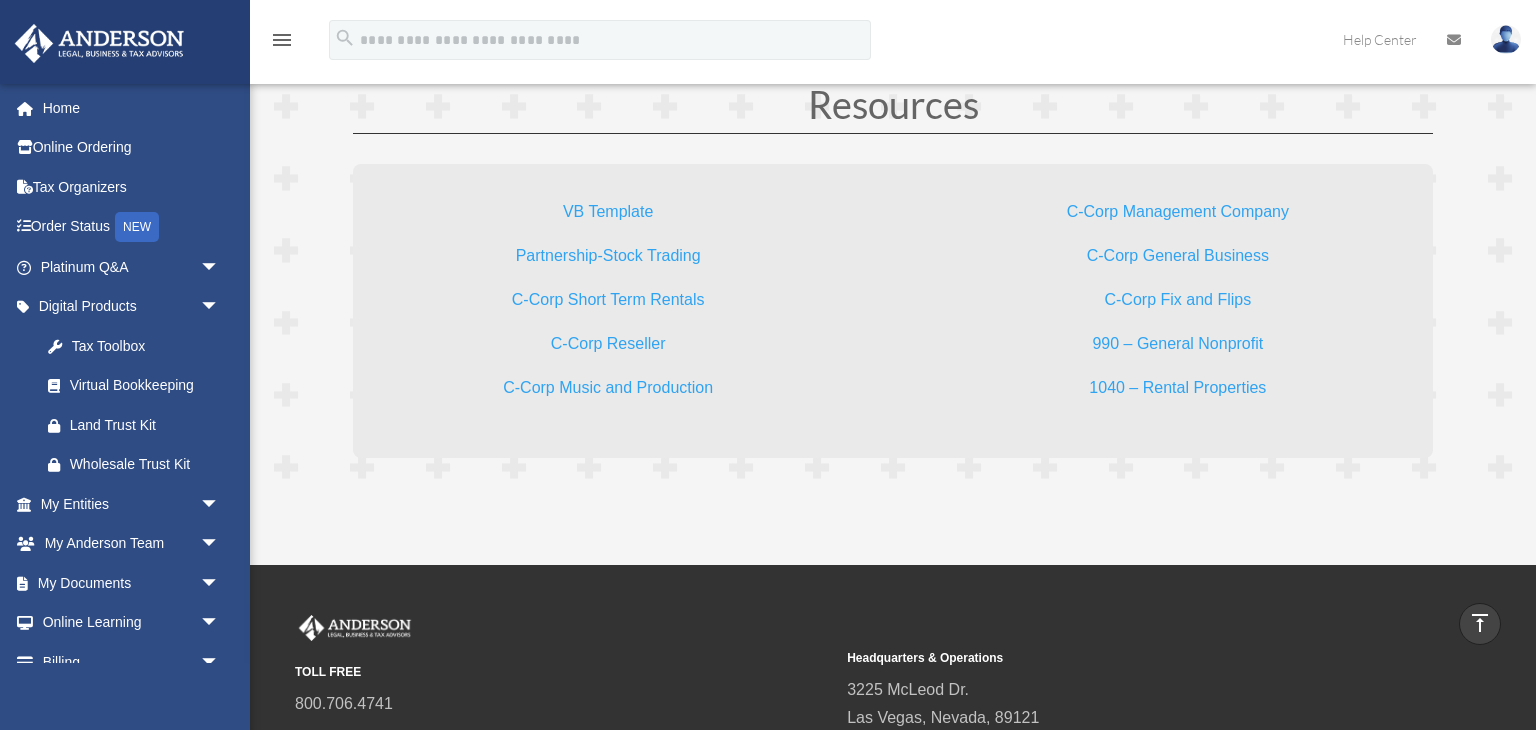 scroll, scrollTop: 6004, scrollLeft: 0, axis: vertical 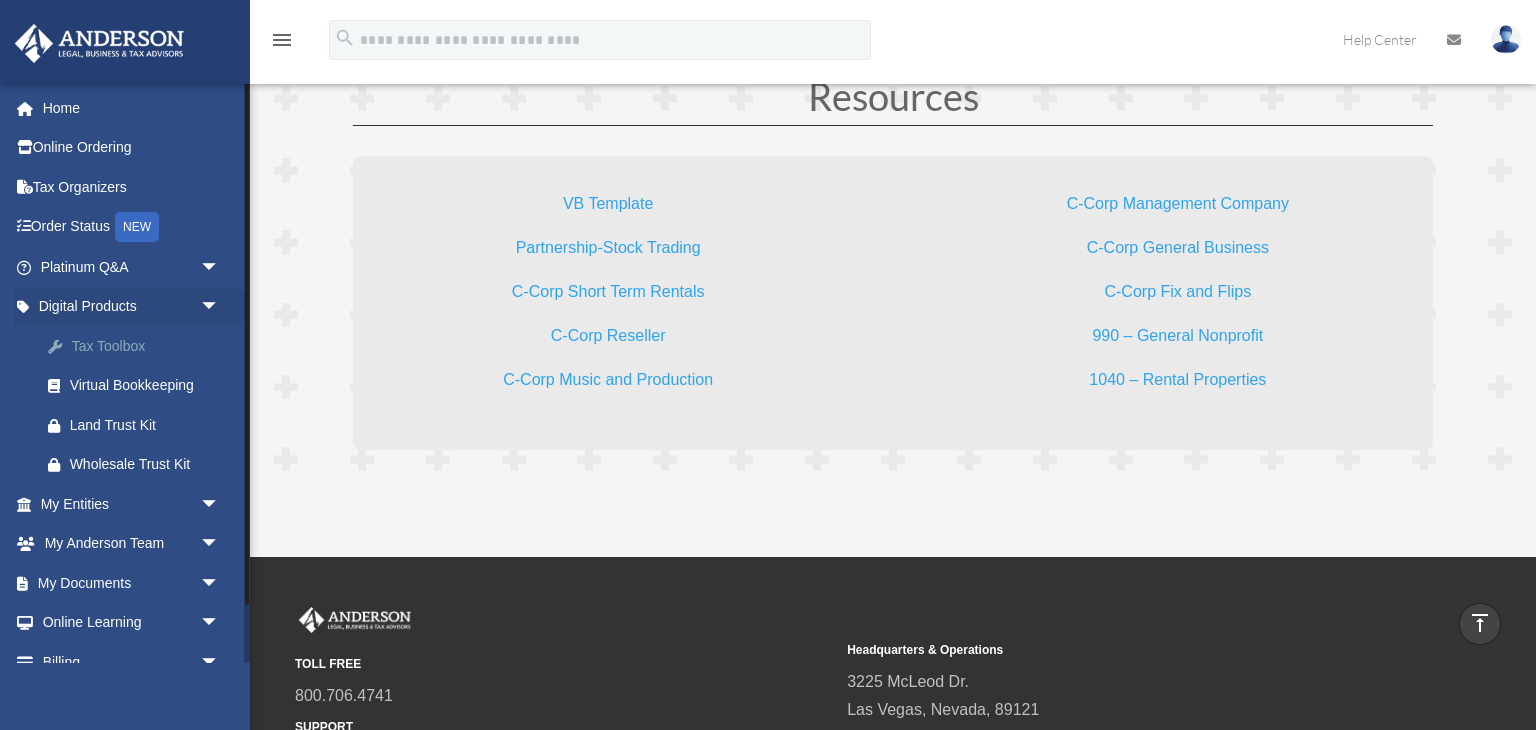 click on "Tax Toolbox" at bounding box center (147, 346) 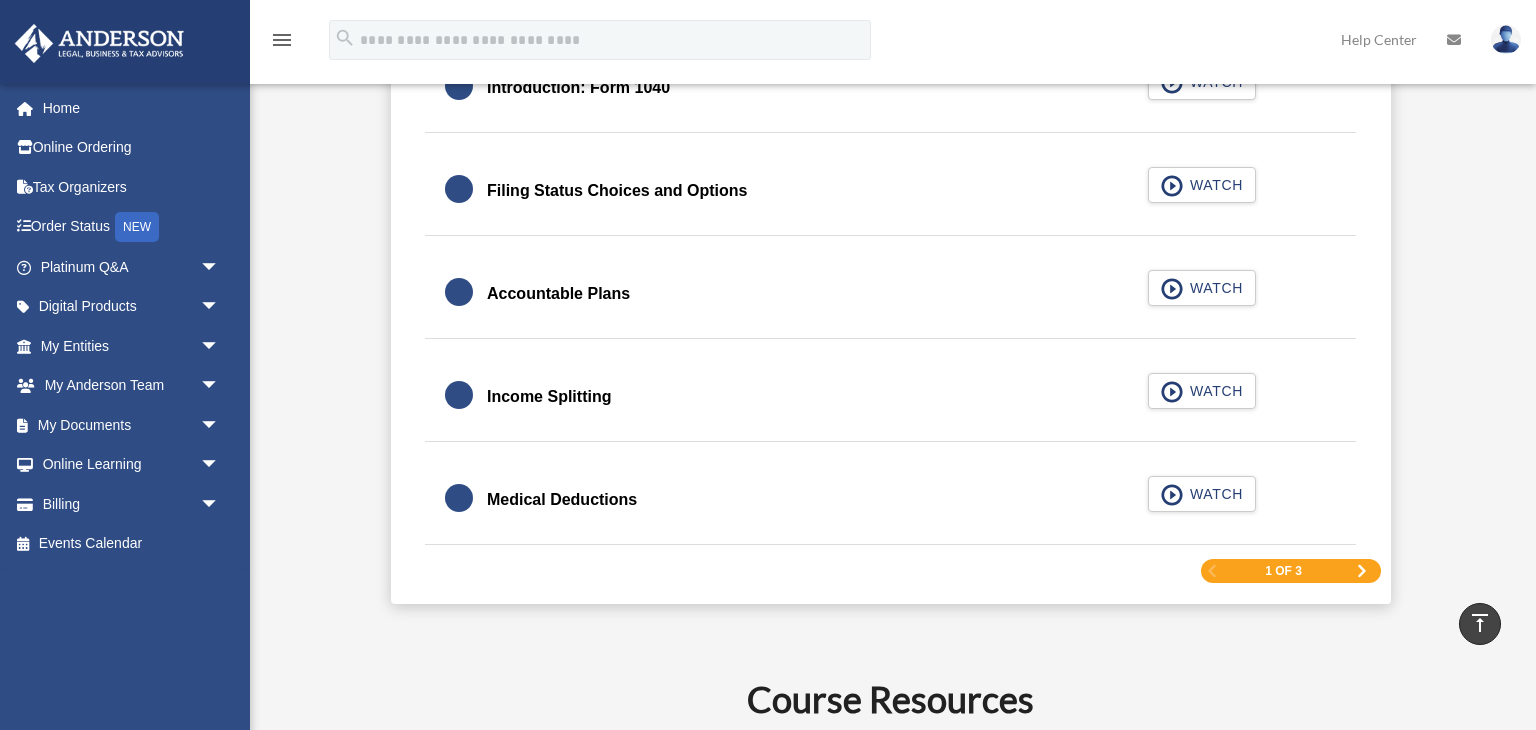 scroll, scrollTop: 3023, scrollLeft: 0, axis: vertical 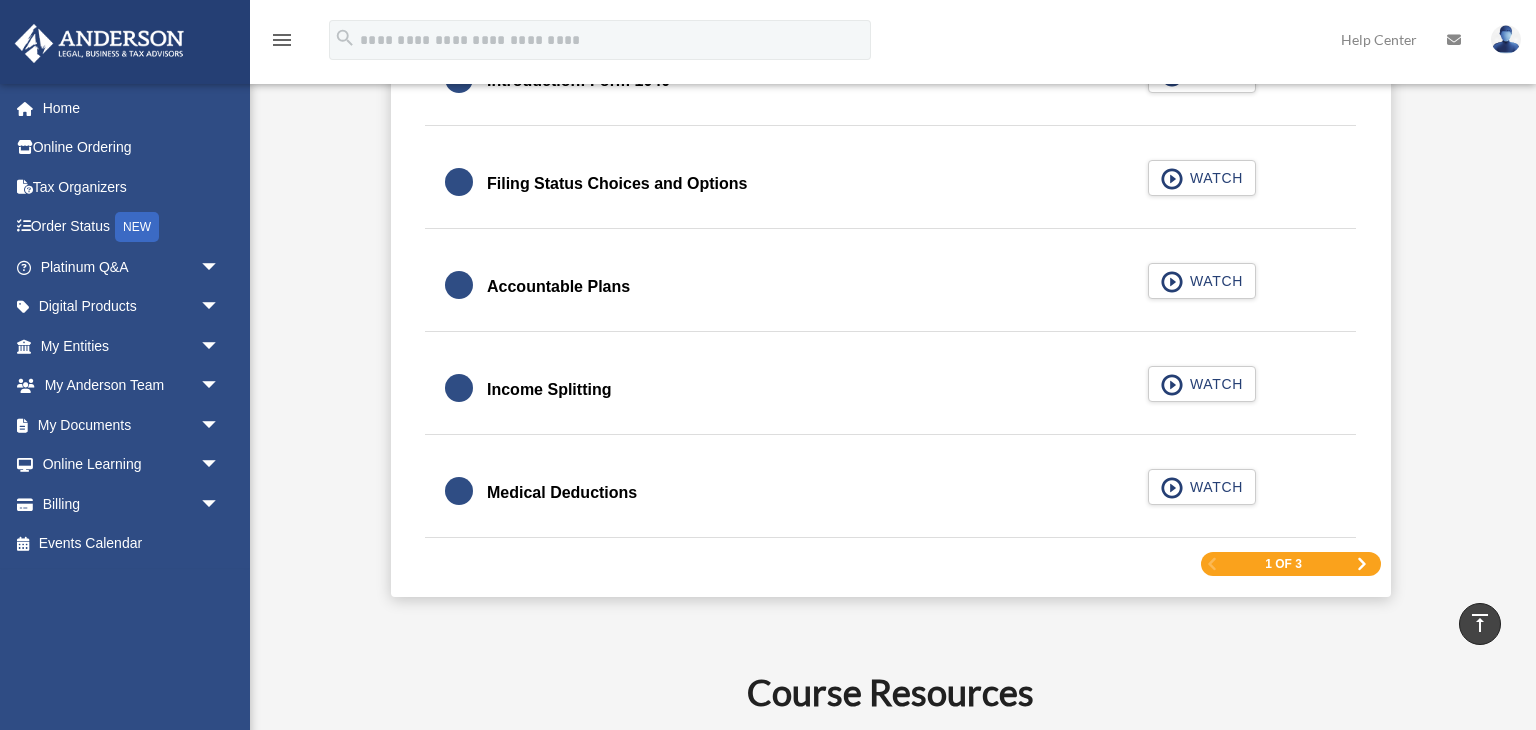click on "1 of 3" at bounding box center (1283, 564) 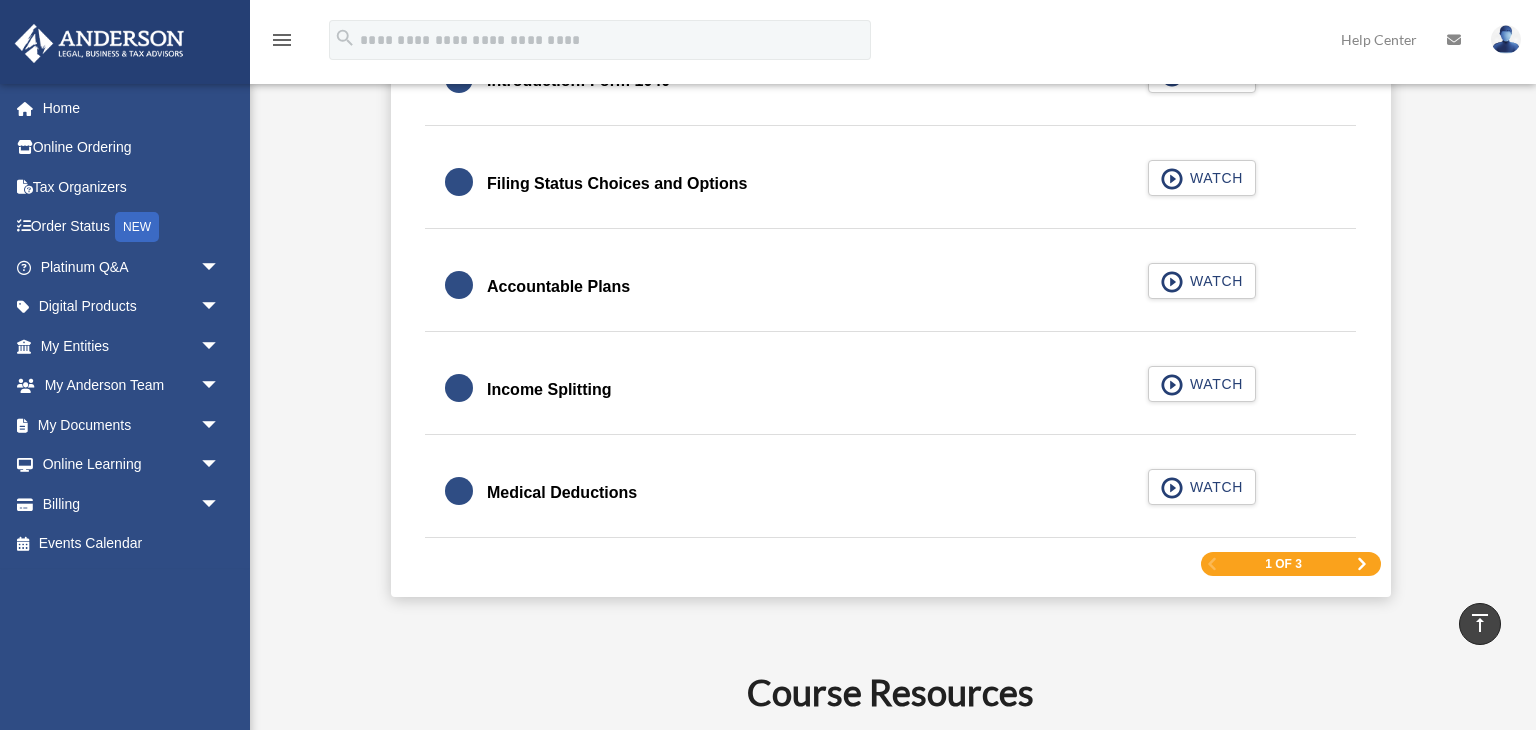 click at bounding box center [1362, 564] 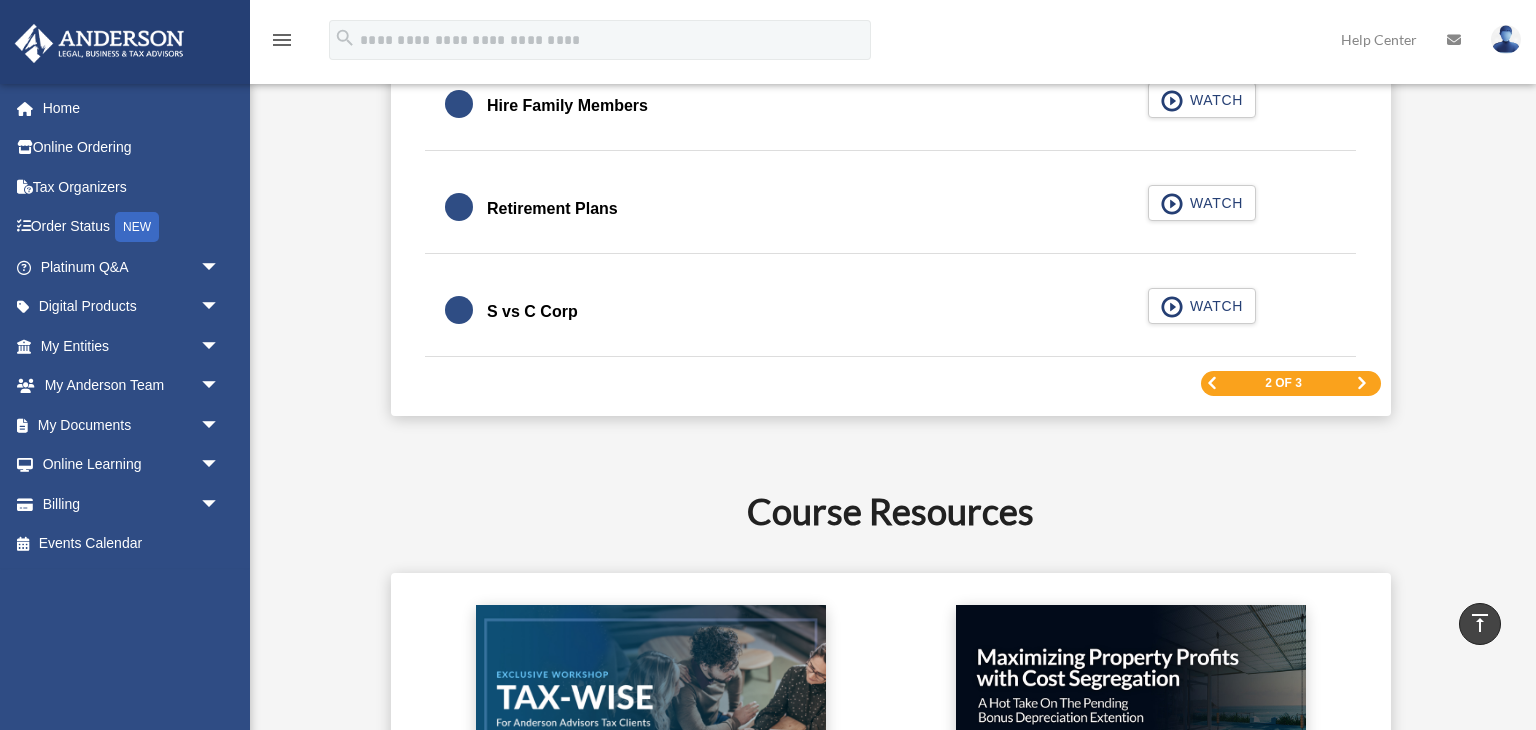 scroll, scrollTop: 3135, scrollLeft: 0, axis: vertical 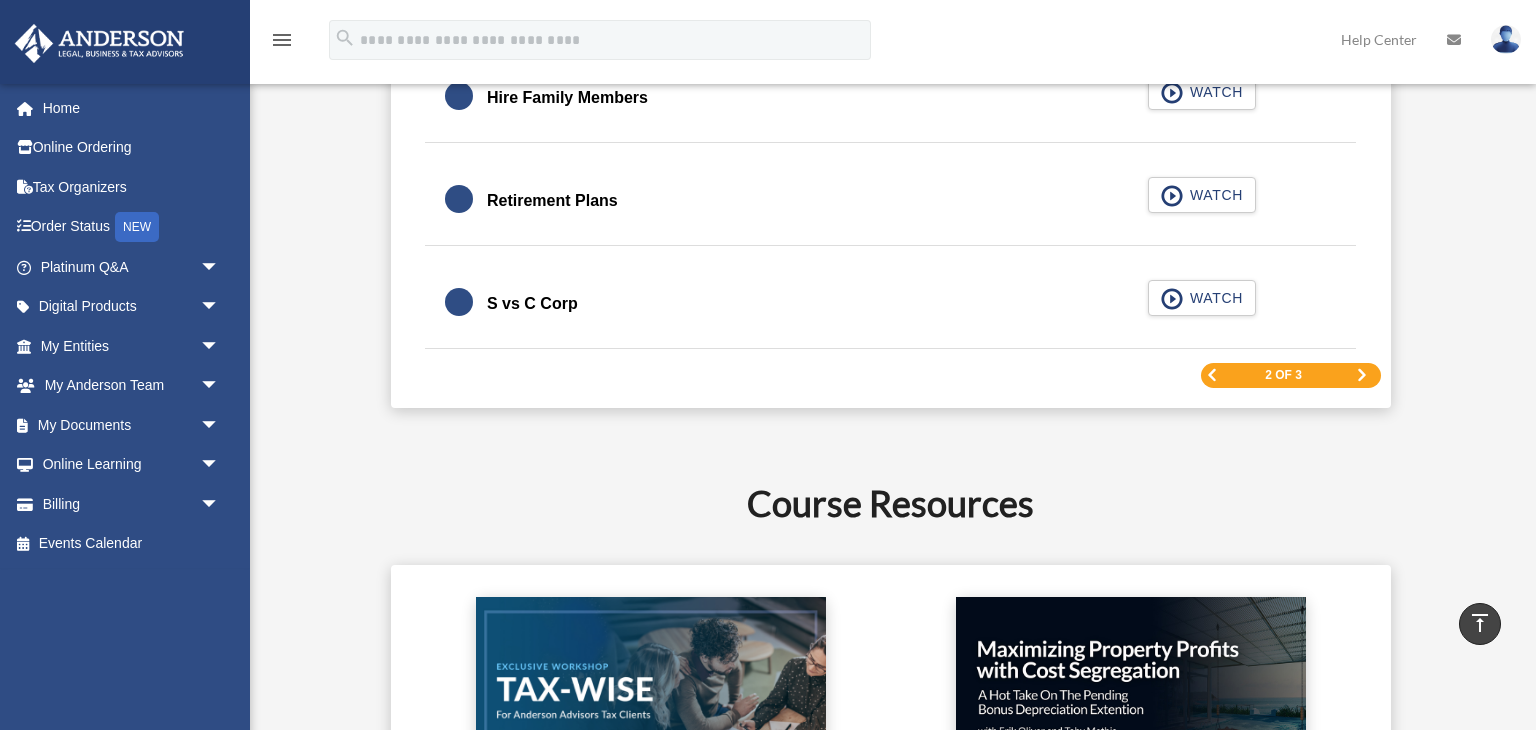 click on "2 of 3" at bounding box center [1283, 375] 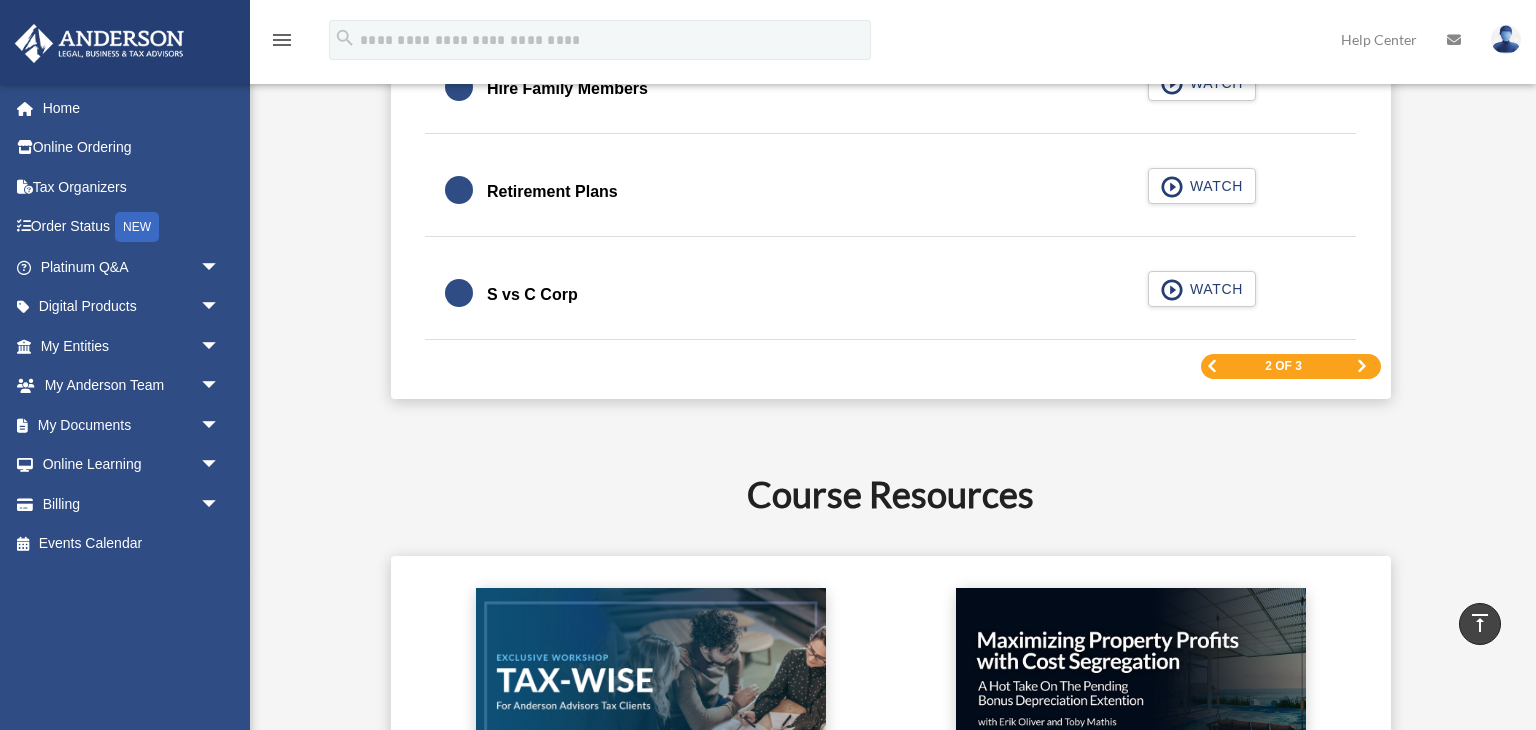 scroll, scrollTop: 3170, scrollLeft: 0, axis: vertical 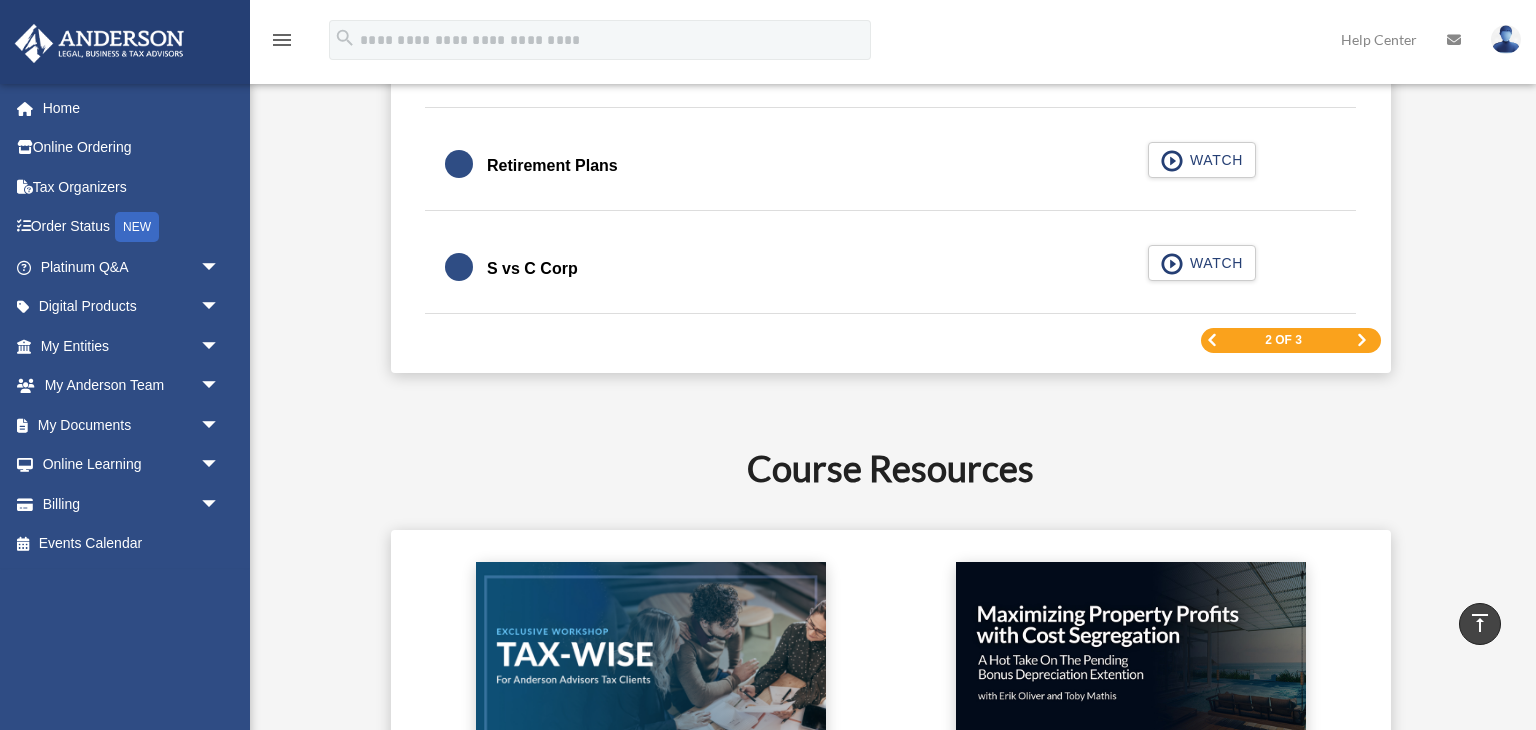 click on "2 of 3" at bounding box center [1291, 340] 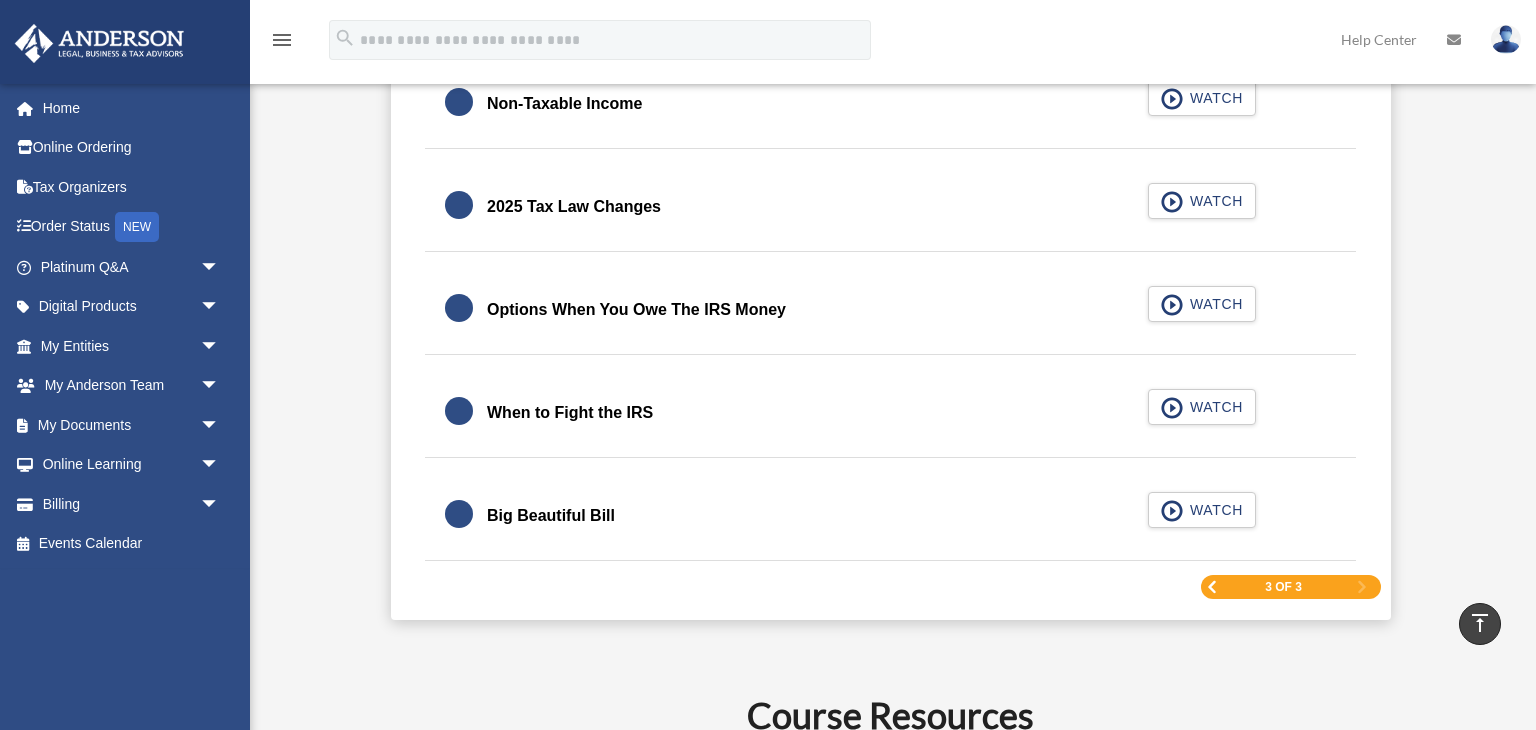 scroll, scrollTop: 2598, scrollLeft: 0, axis: vertical 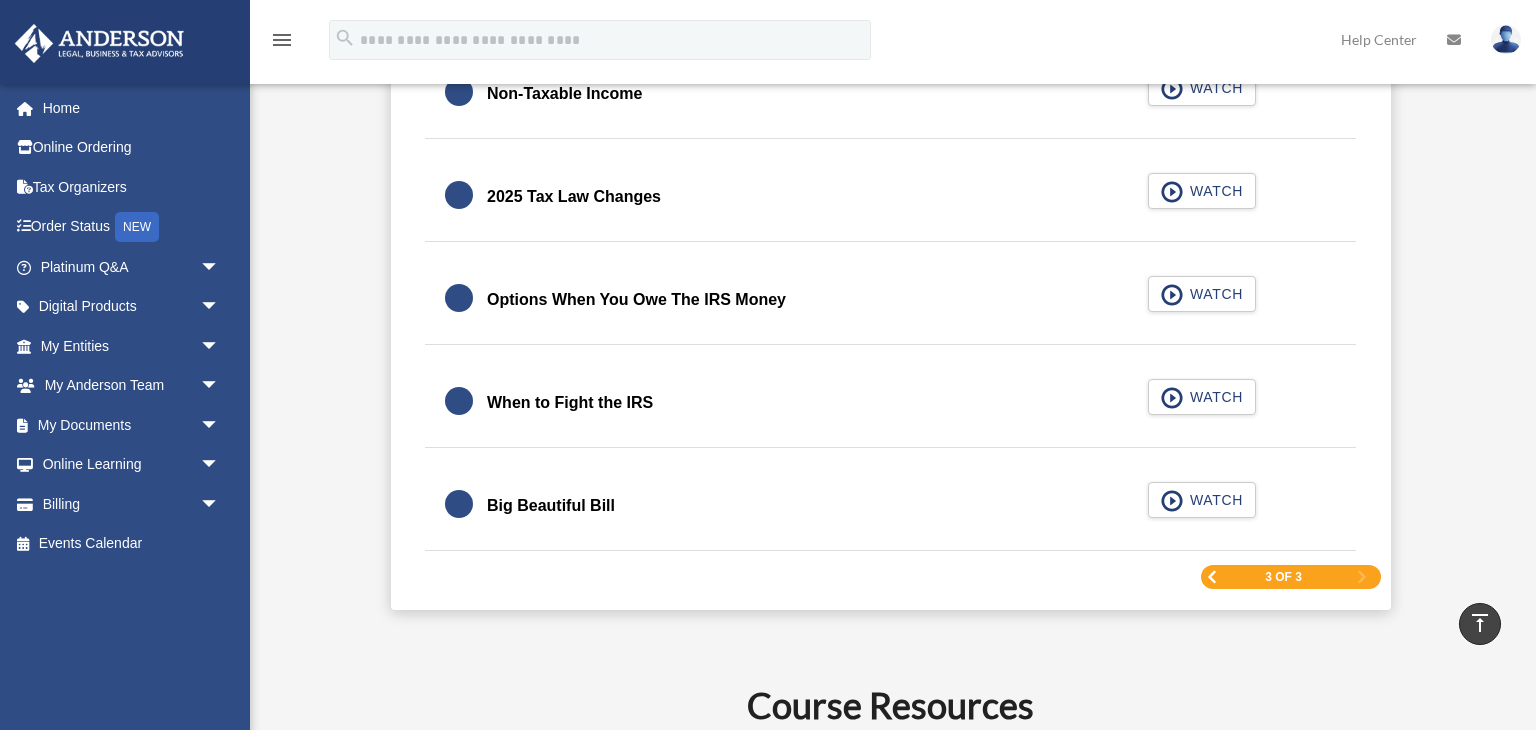 click at bounding box center [1212, 577] 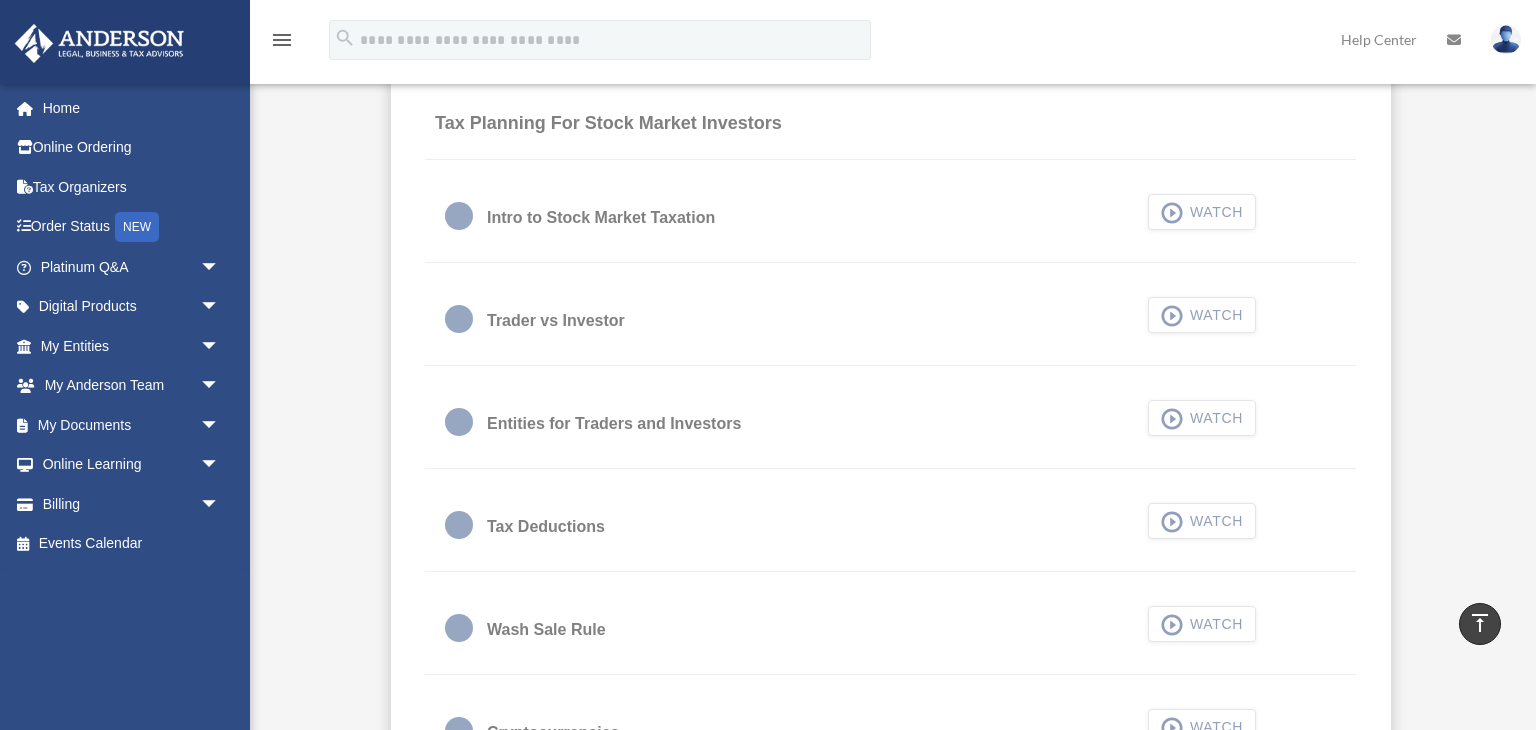 scroll, scrollTop: 1244, scrollLeft: 0, axis: vertical 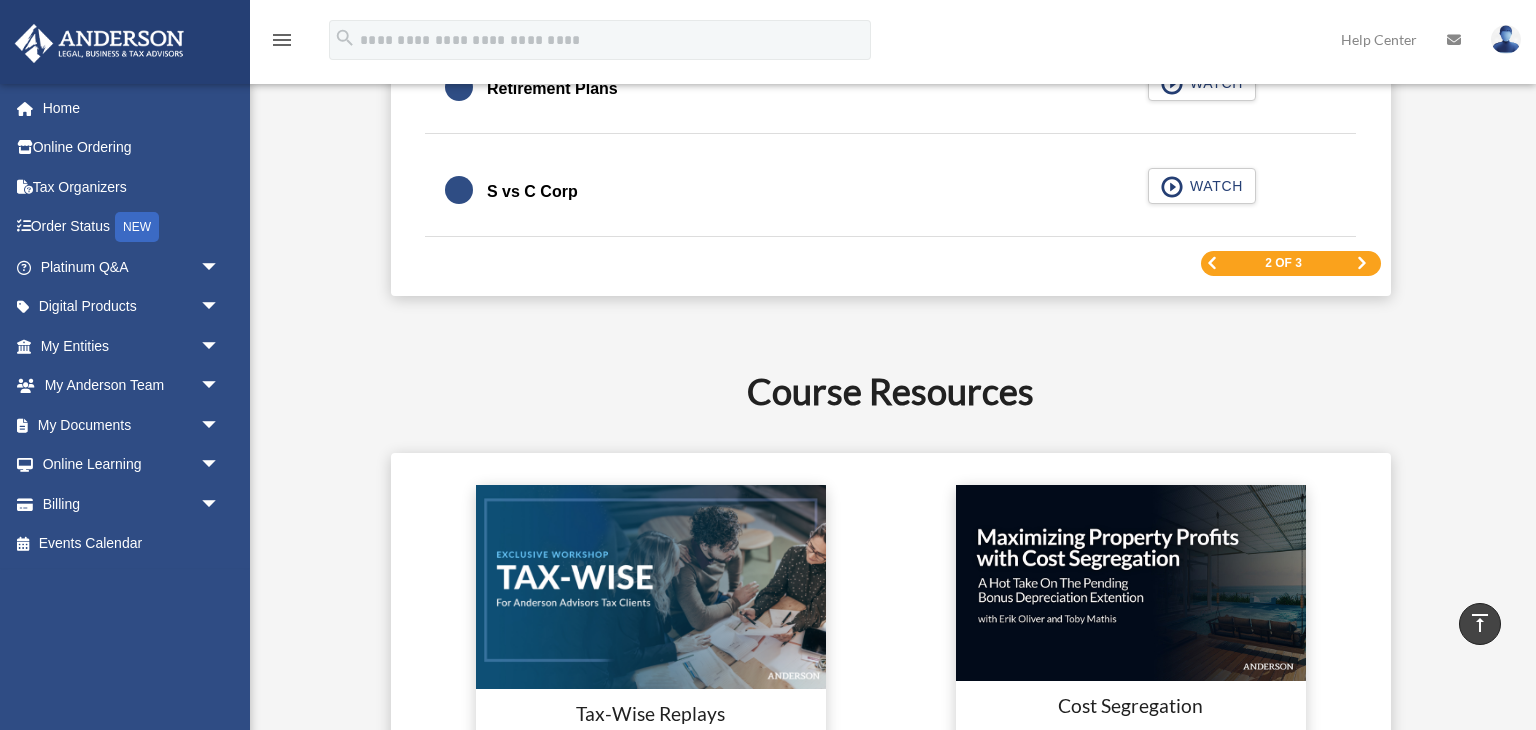 click at bounding box center [1212, 263] 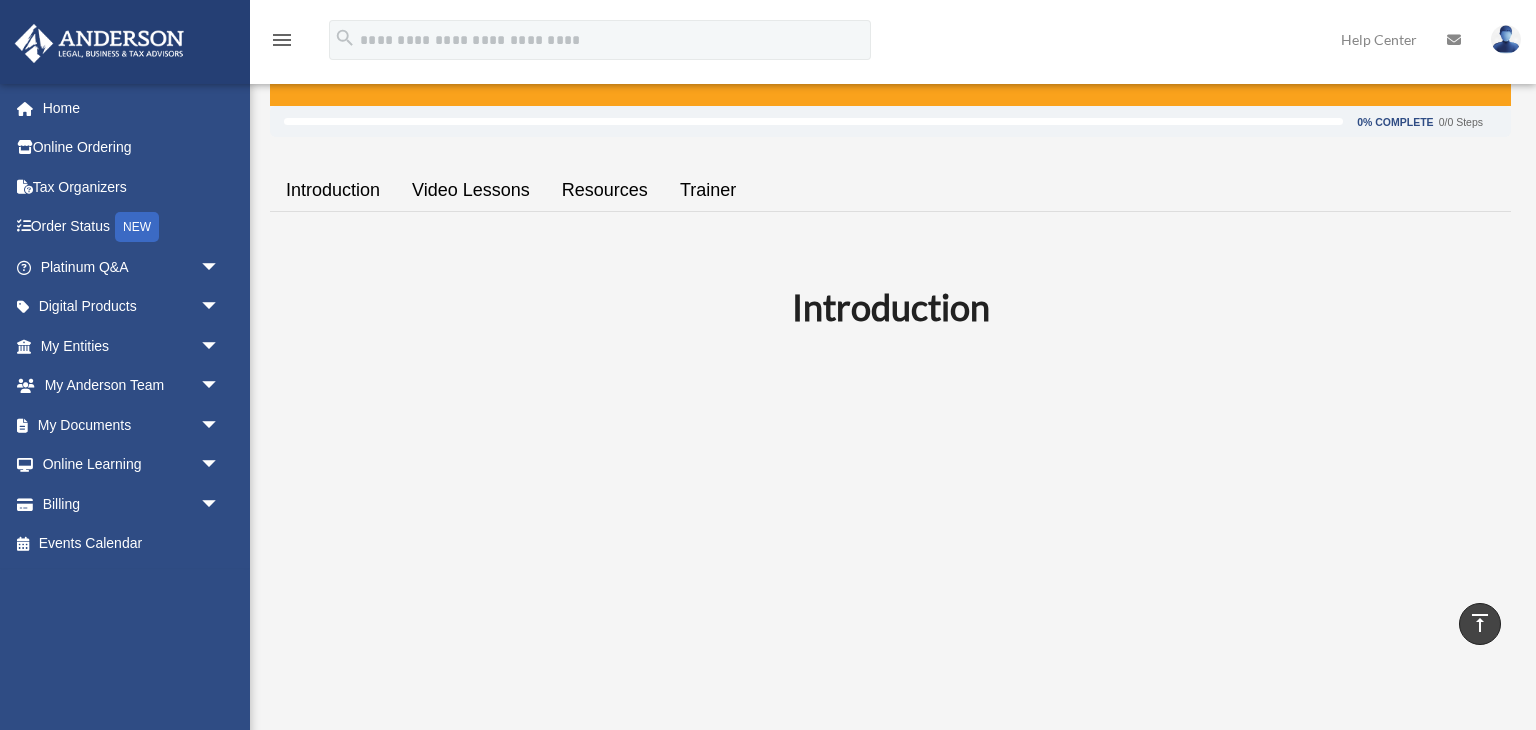 scroll, scrollTop: 284, scrollLeft: 0, axis: vertical 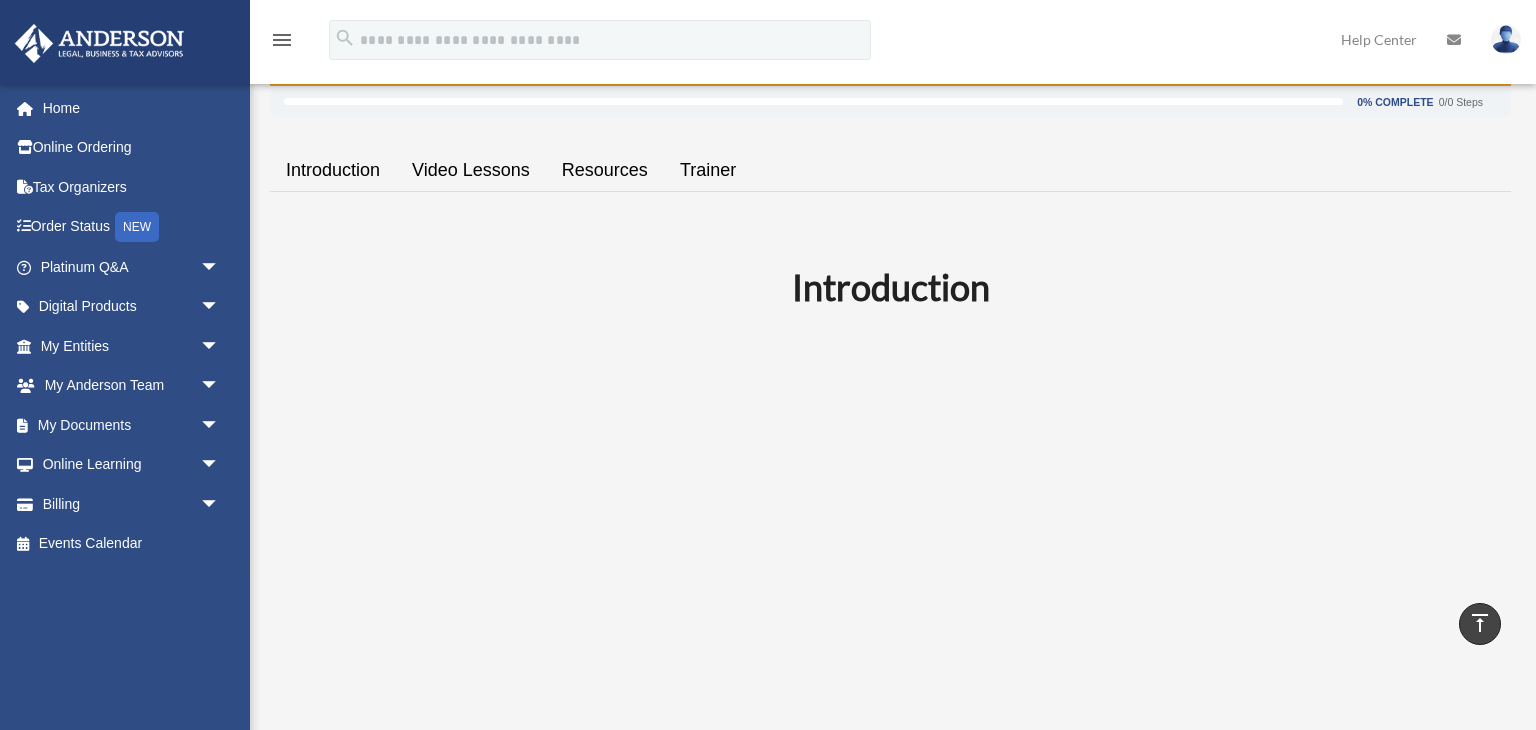 click on "Video Lessons" at bounding box center (471, 170) 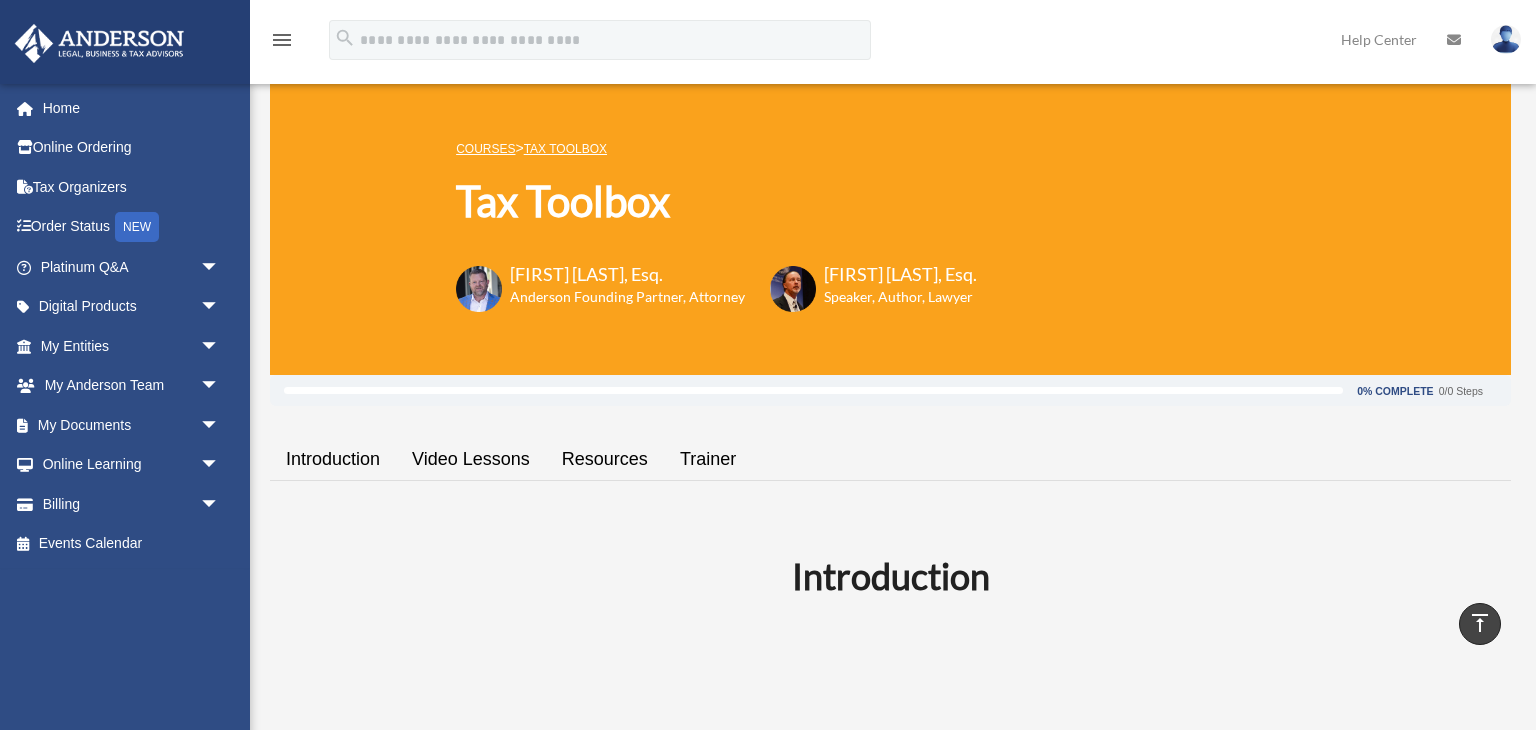 scroll, scrollTop: 20, scrollLeft: 0, axis: vertical 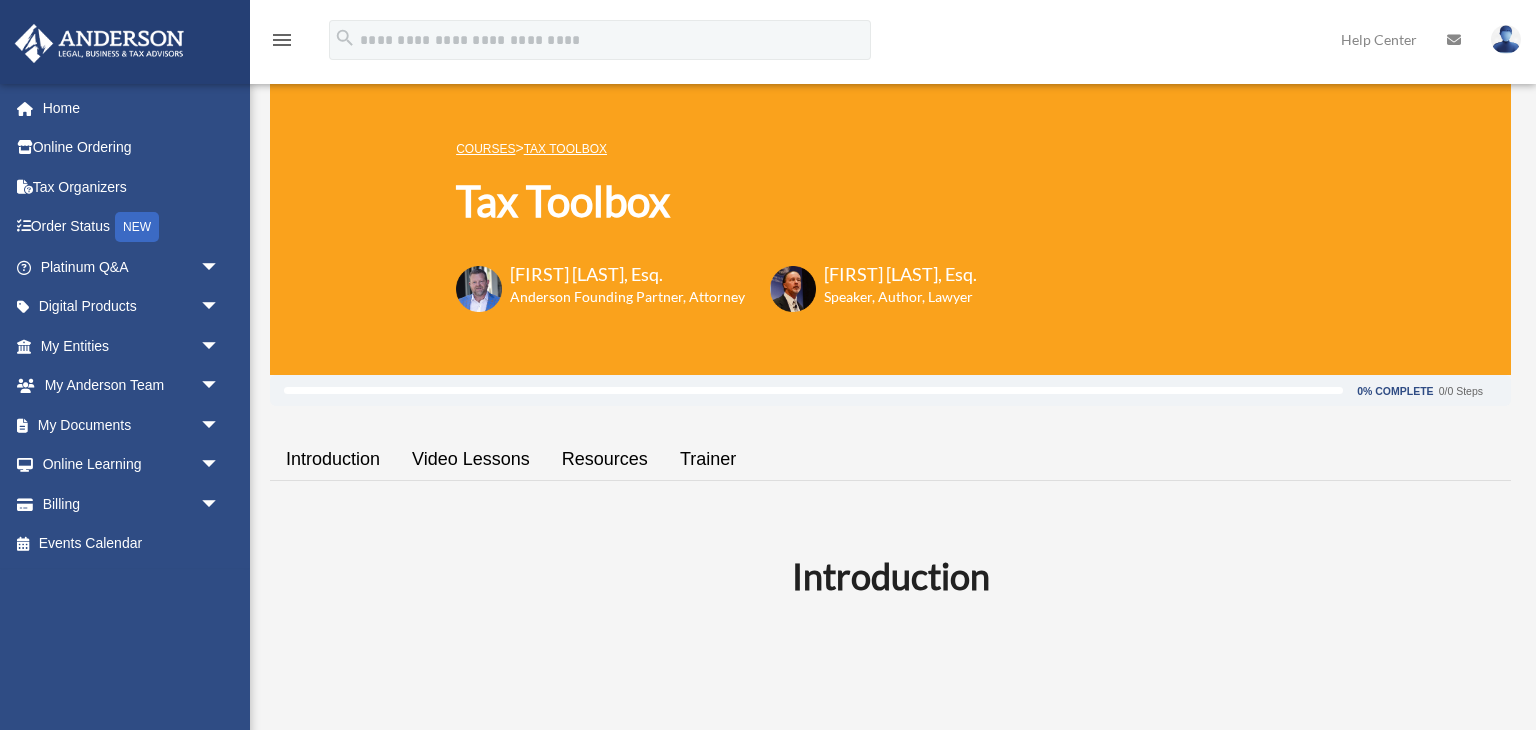 click on "Resources" at bounding box center [605, 459] 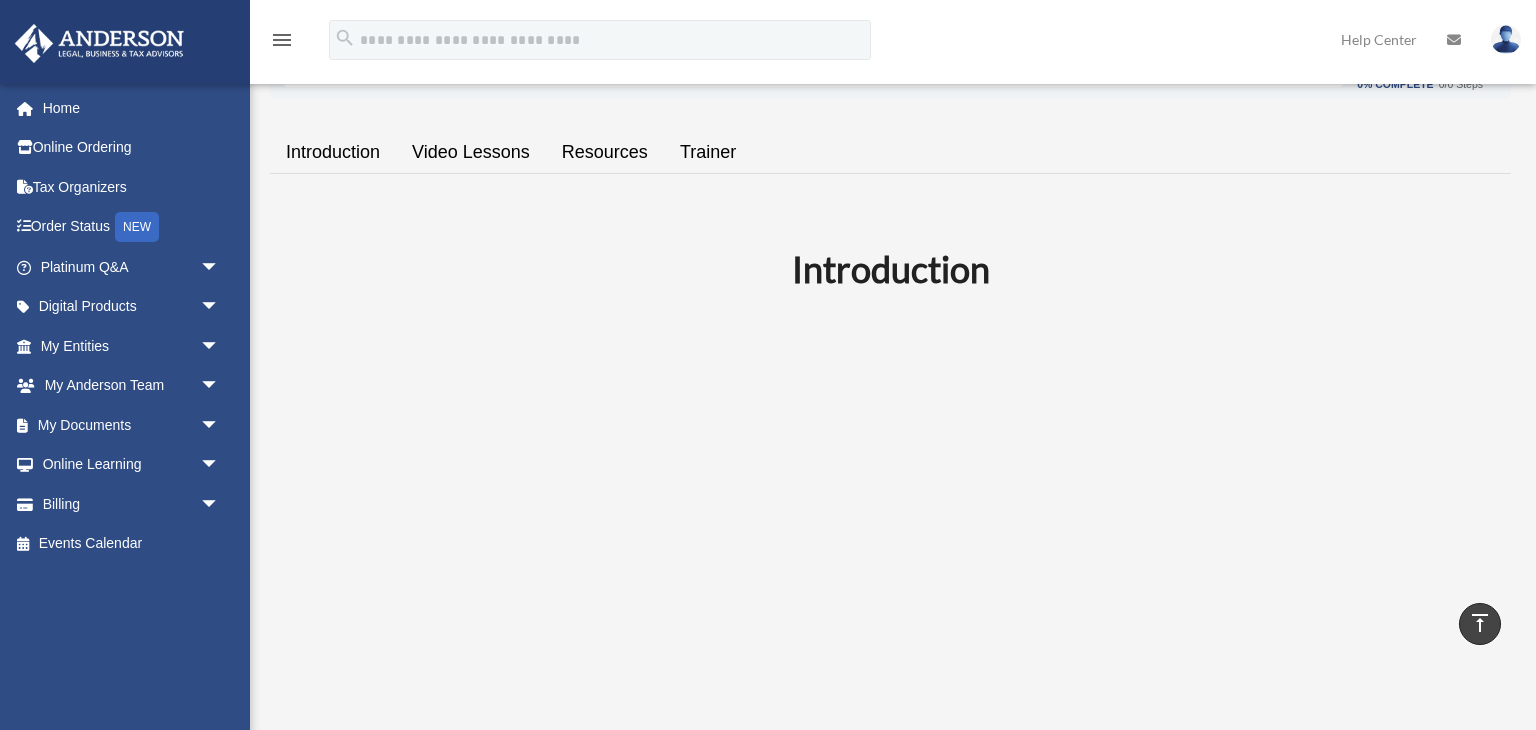 scroll, scrollTop: 316, scrollLeft: 0, axis: vertical 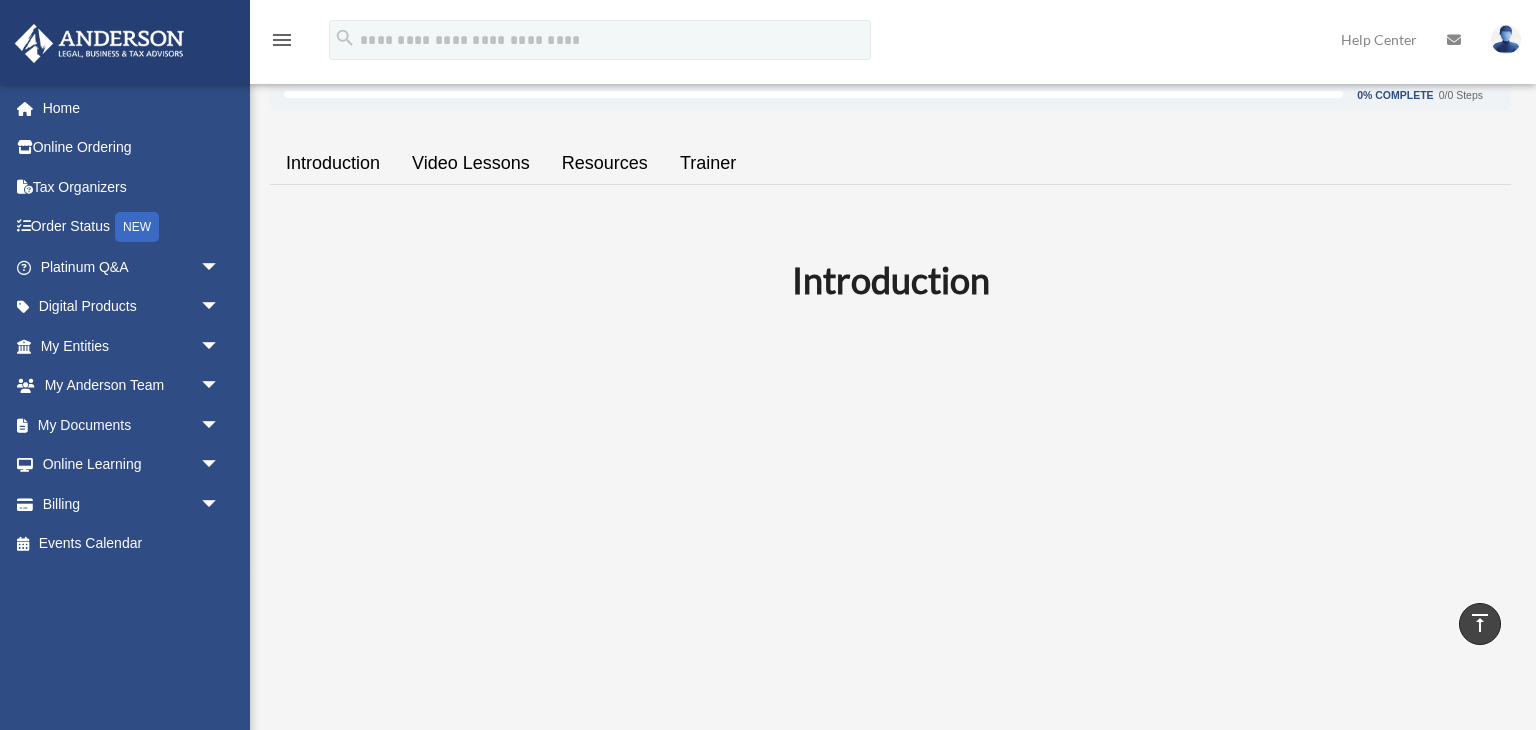 click on "Introduction" at bounding box center [333, 163] 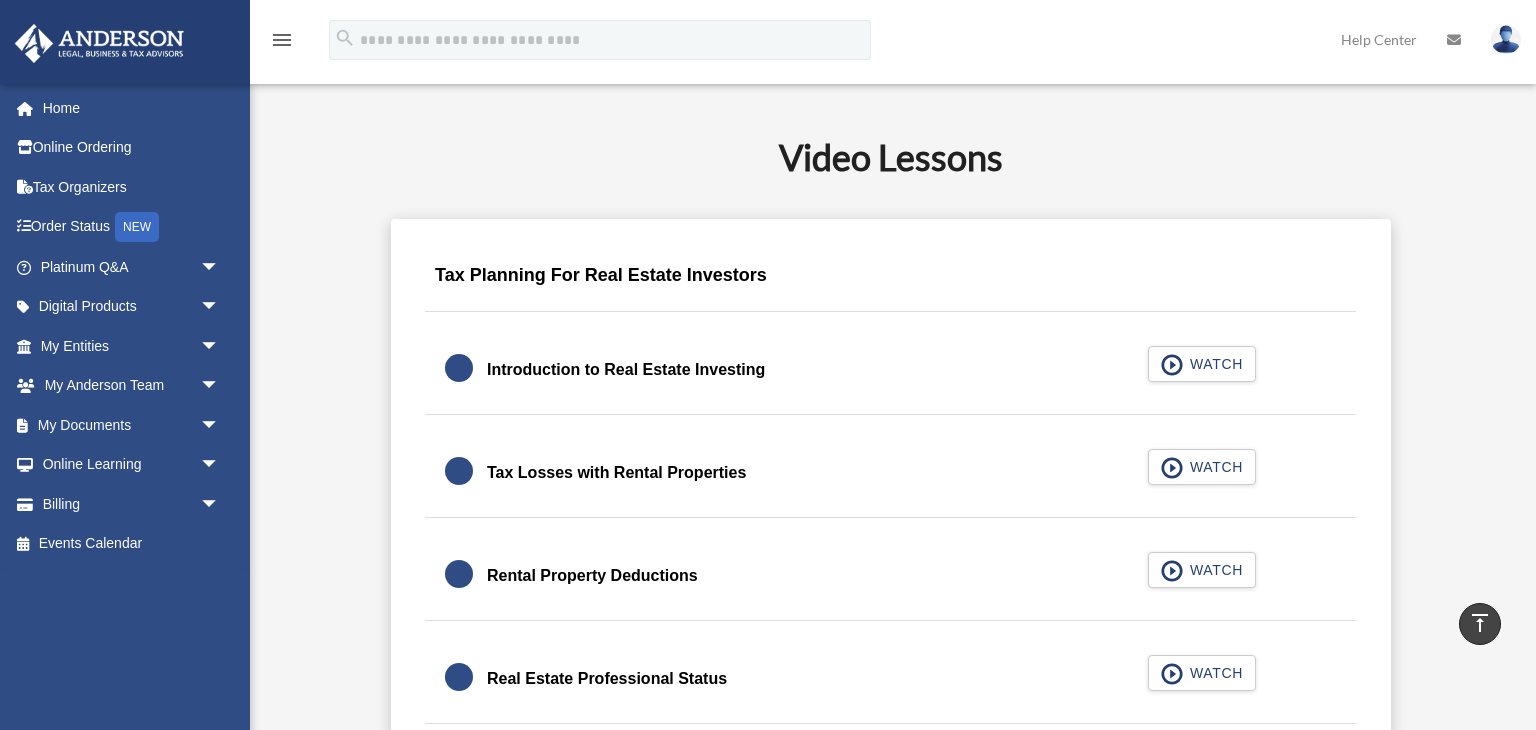 scroll, scrollTop: 1115, scrollLeft: 0, axis: vertical 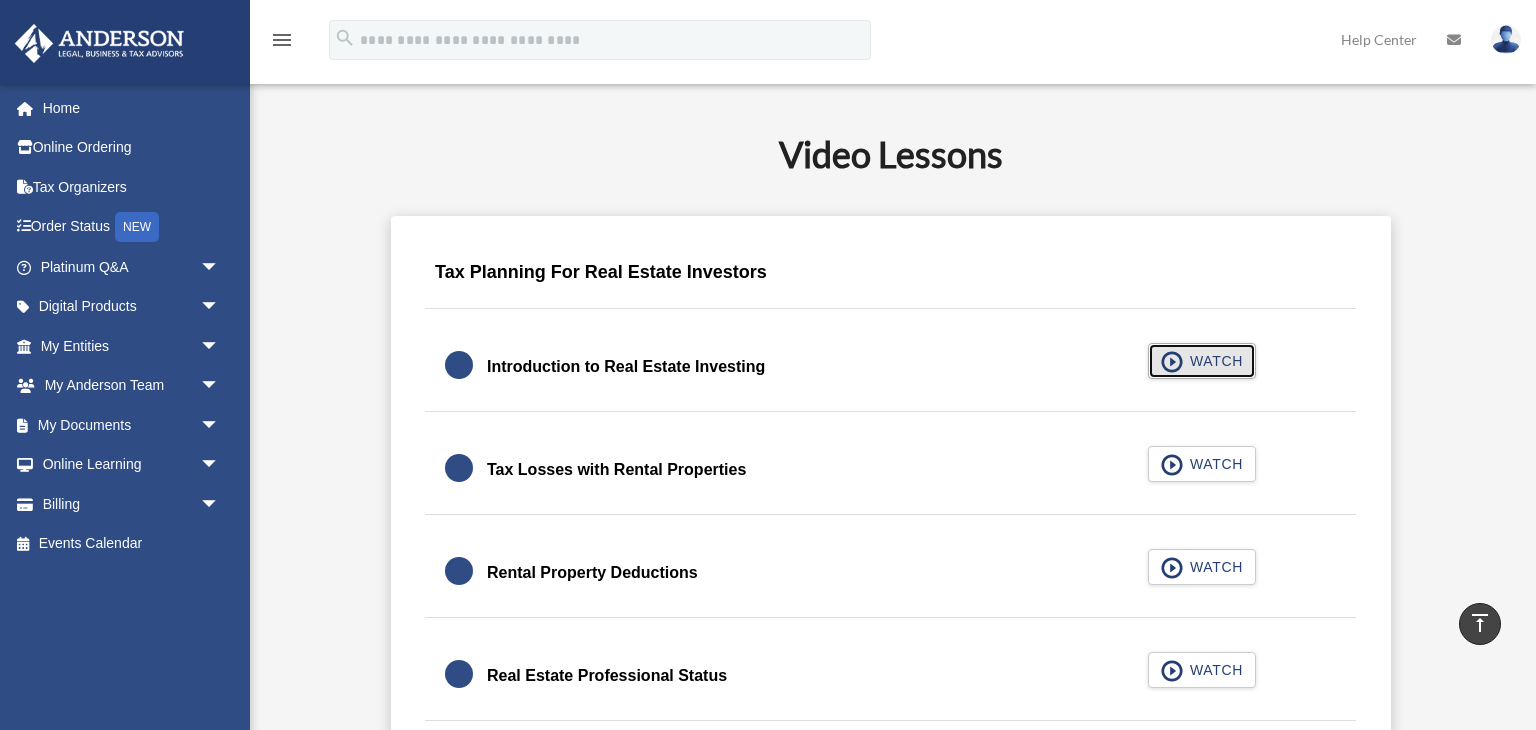 click on "WATCH" at bounding box center [1213, 361] 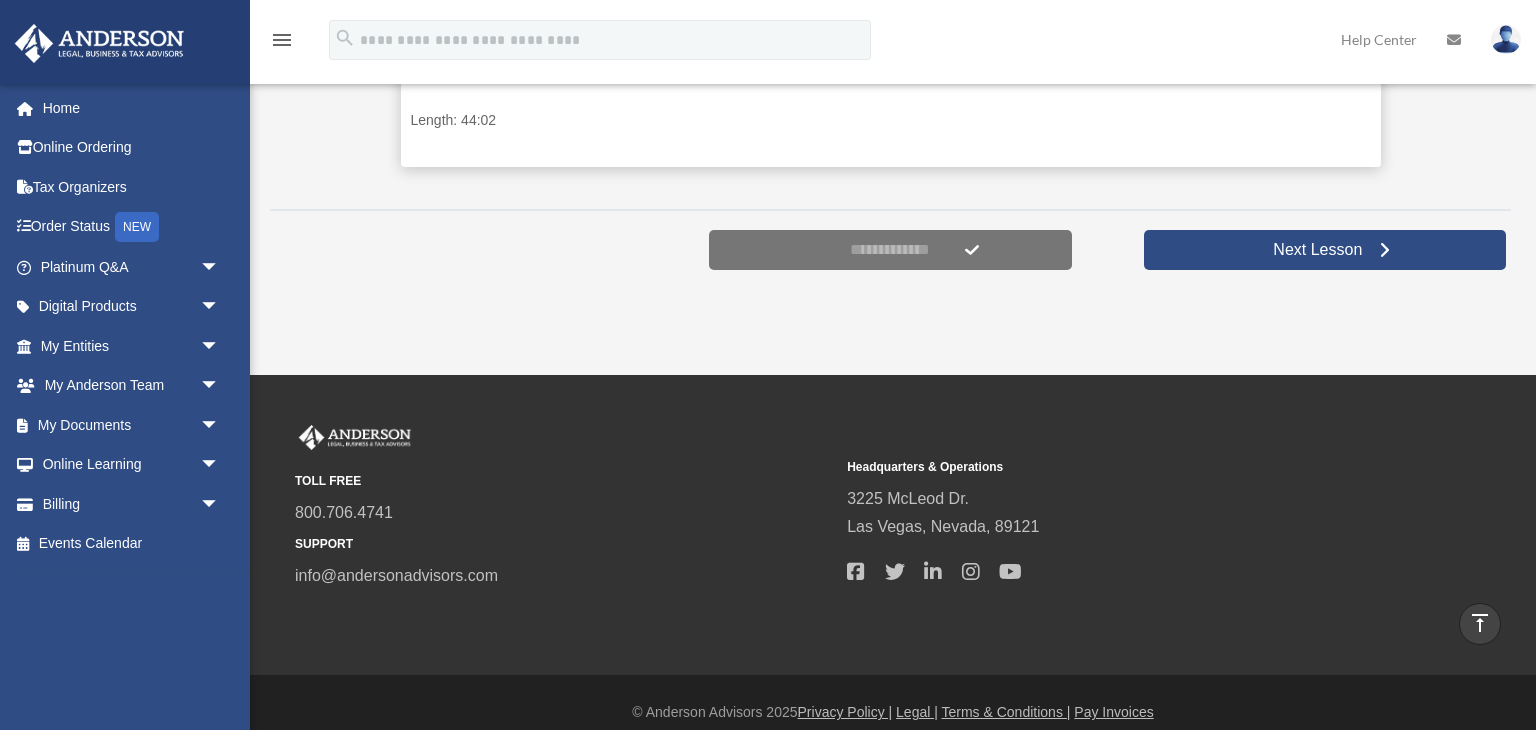 scroll, scrollTop: 1056, scrollLeft: 0, axis: vertical 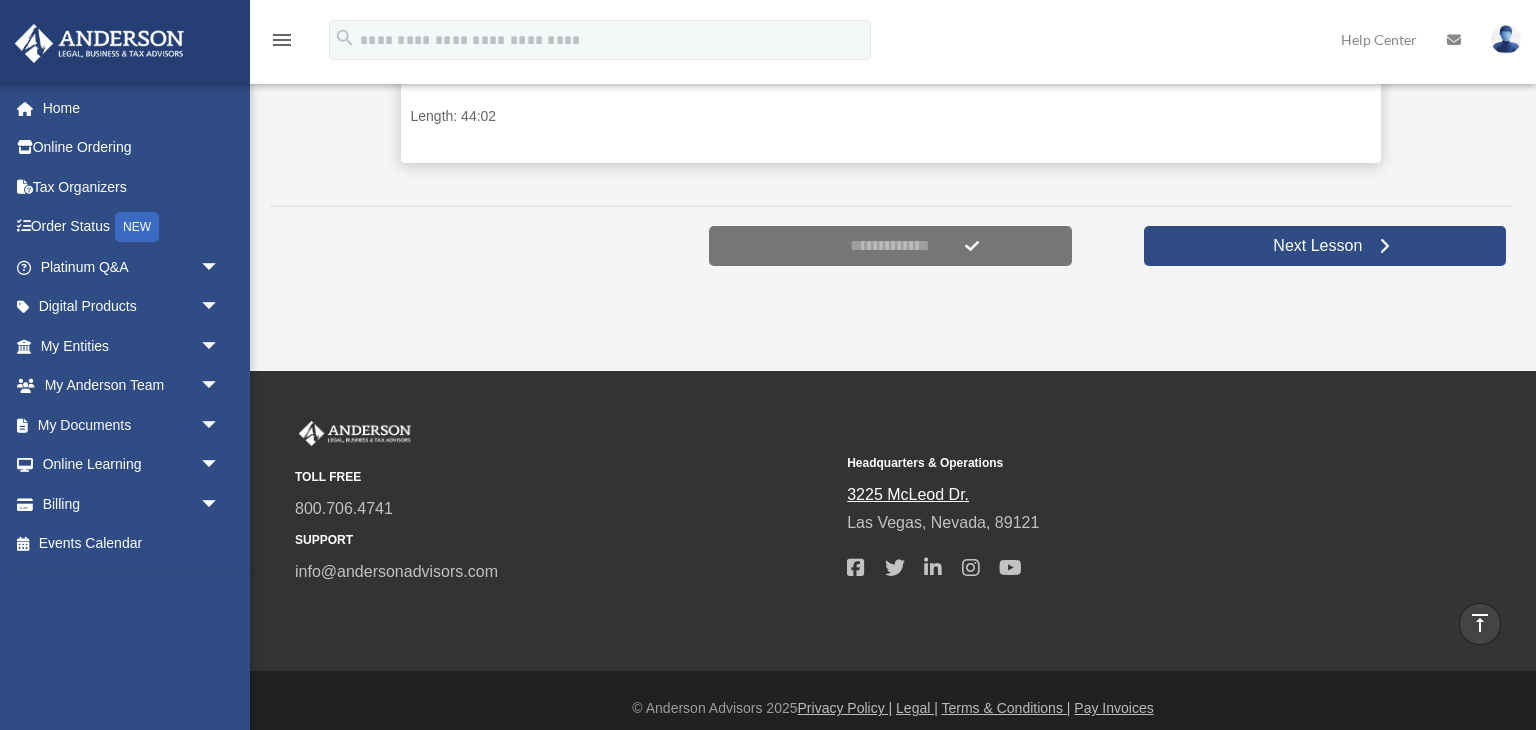 click on "3225 McLeod Dr." at bounding box center (908, 494) 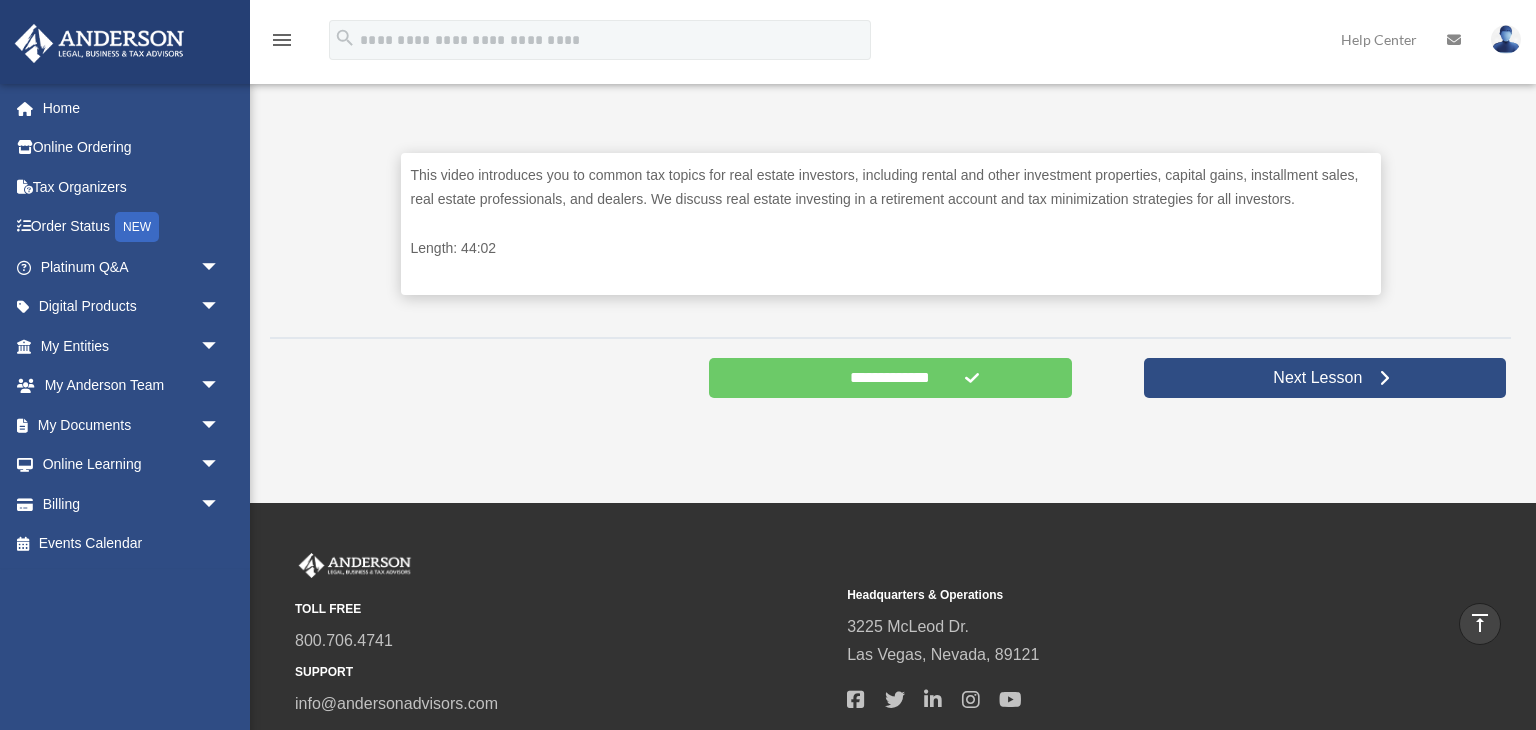 scroll, scrollTop: 927, scrollLeft: 0, axis: vertical 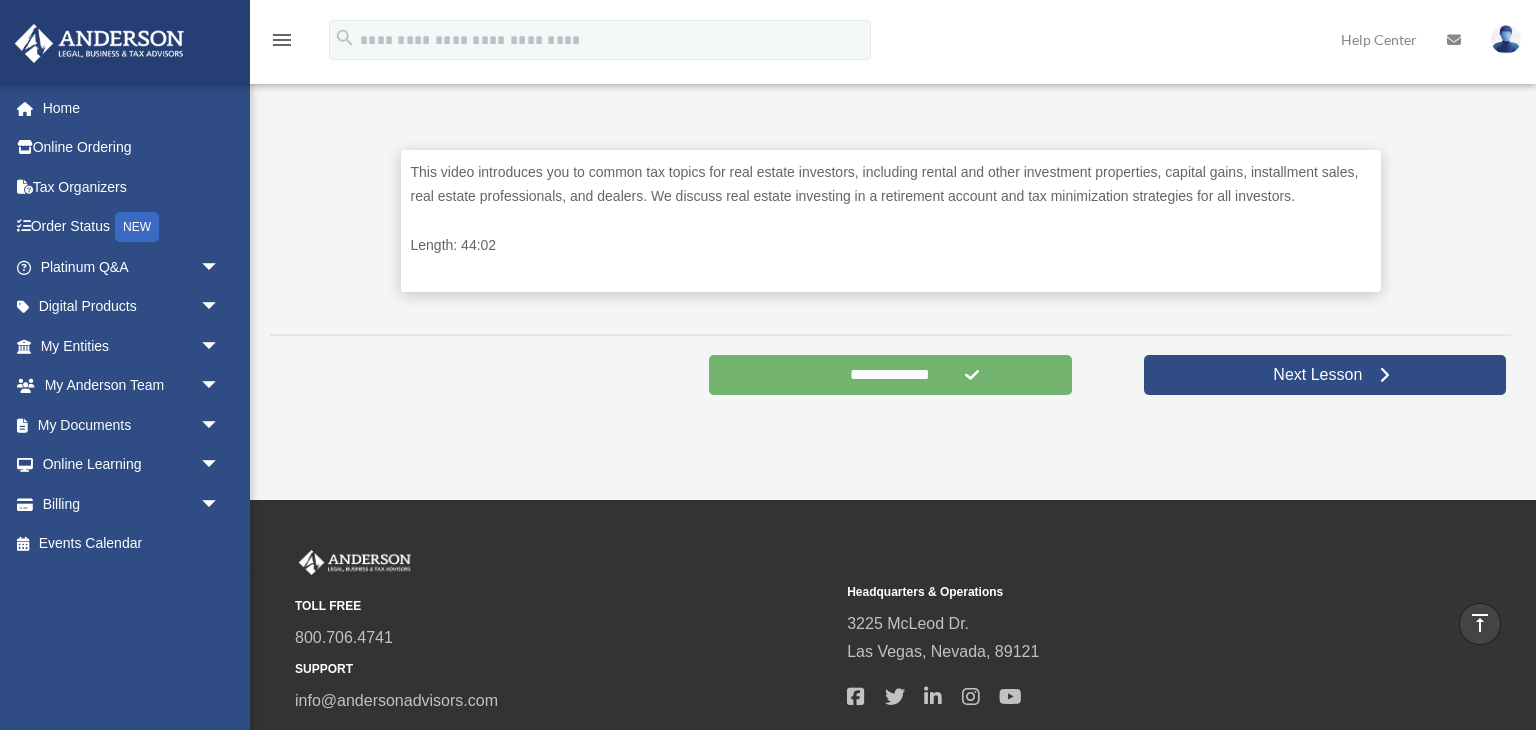 click on "**********" at bounding box center (890, 375) 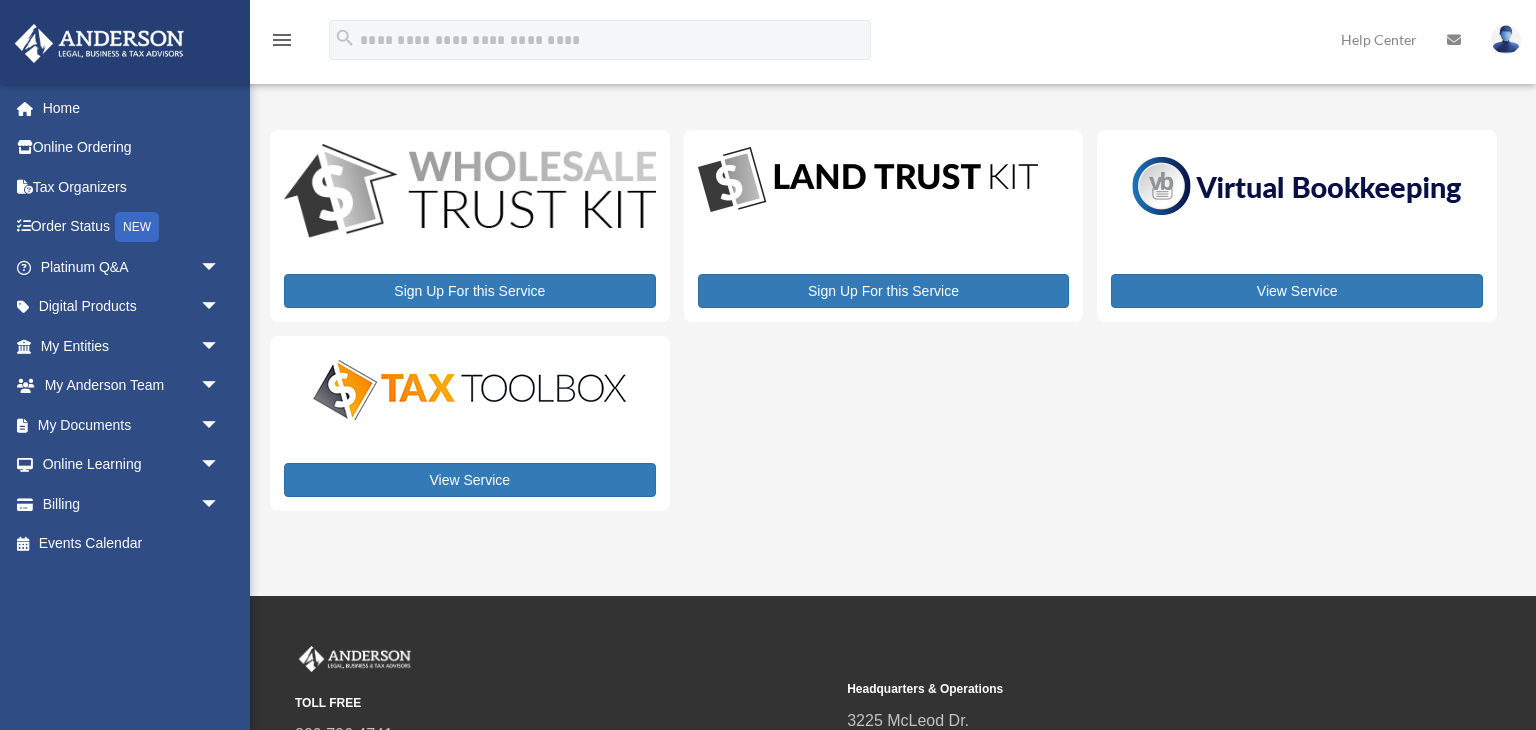 scroll, scrollTop: 0, scrollLeft: 0, axis: both 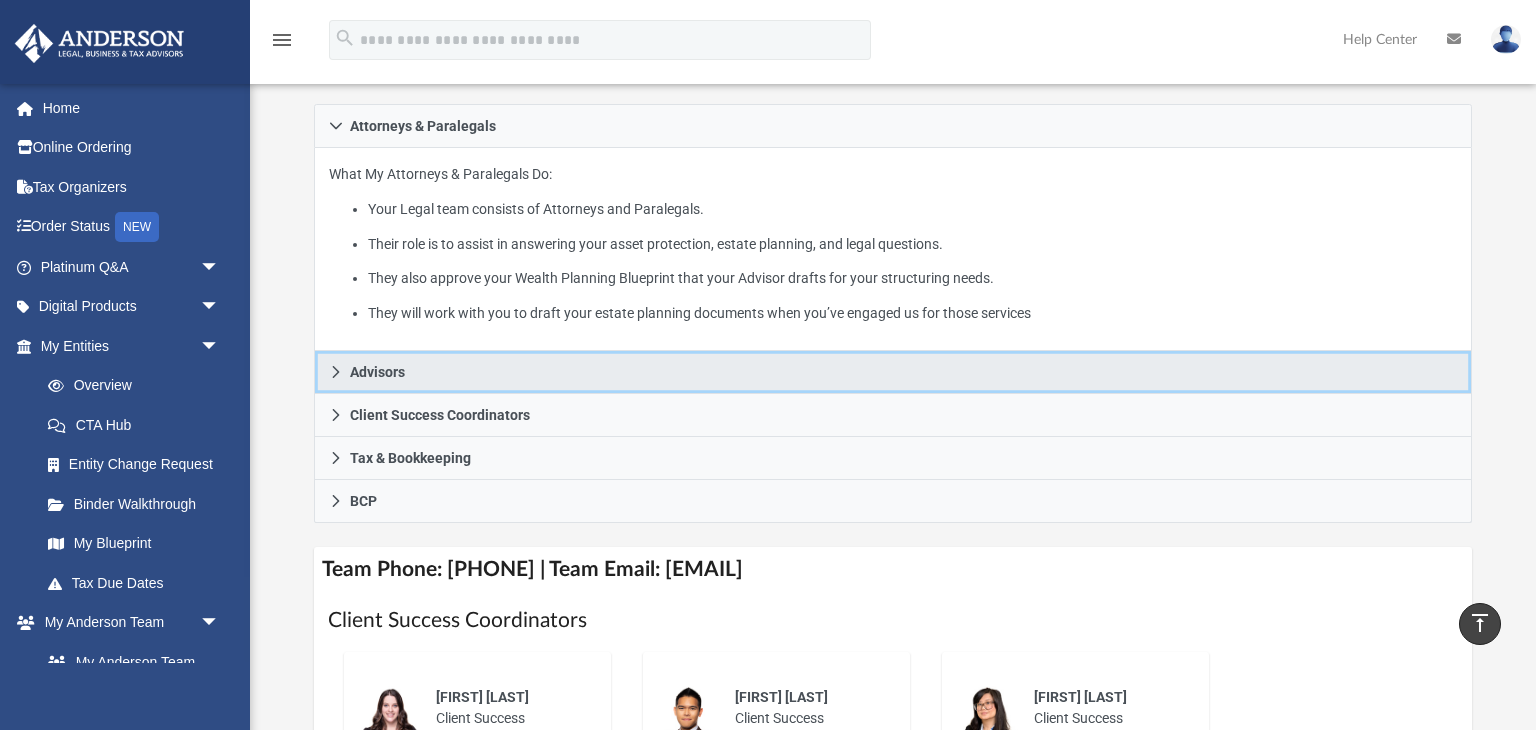click on "Advisors" at bounding box center (892, 372) 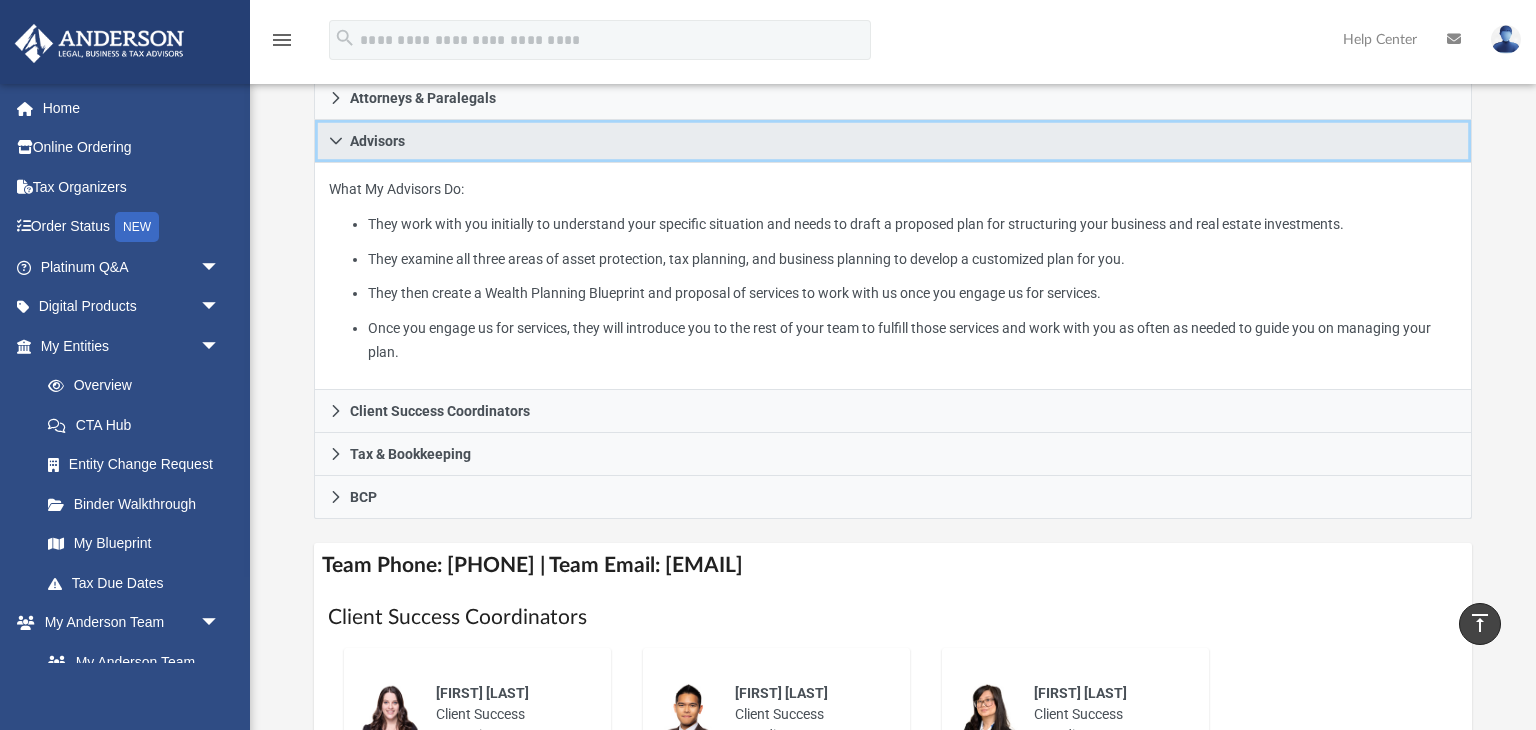scroll, scrollTop: 360, scrollLeft: 0, axis: vertical 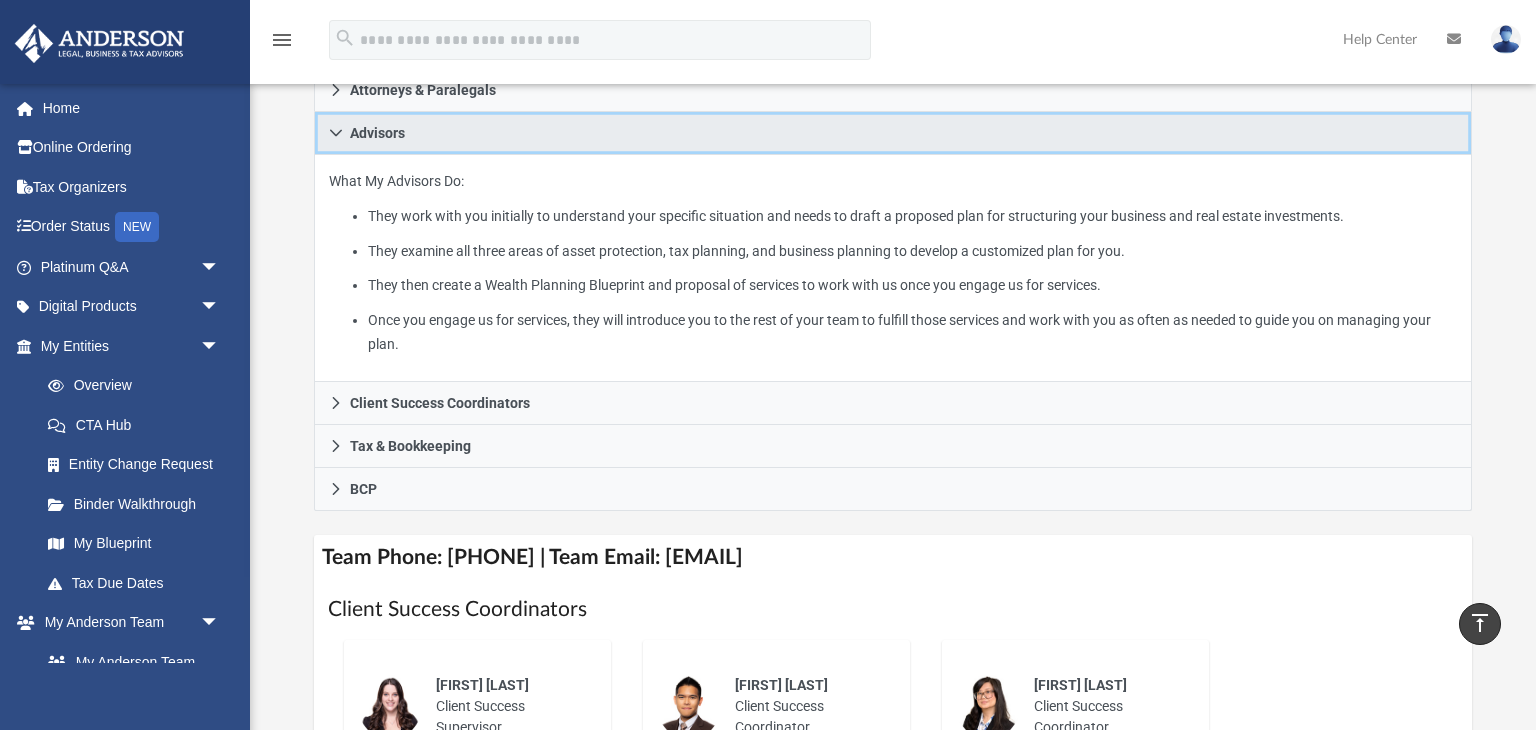 click on "Advisors" at bounding box center [377, 133] 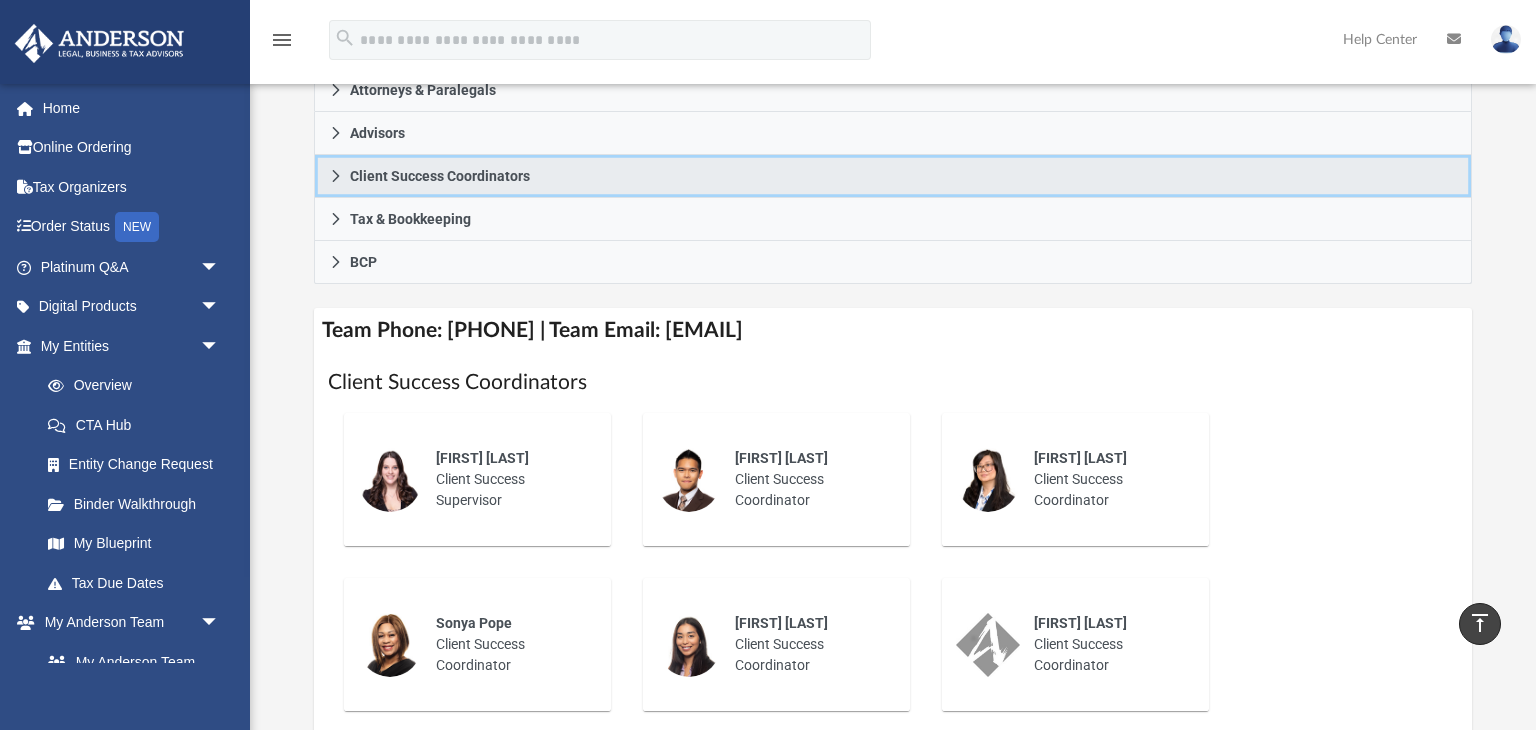 click on "Client Success Coordinators" at bounding box center (440, 176) 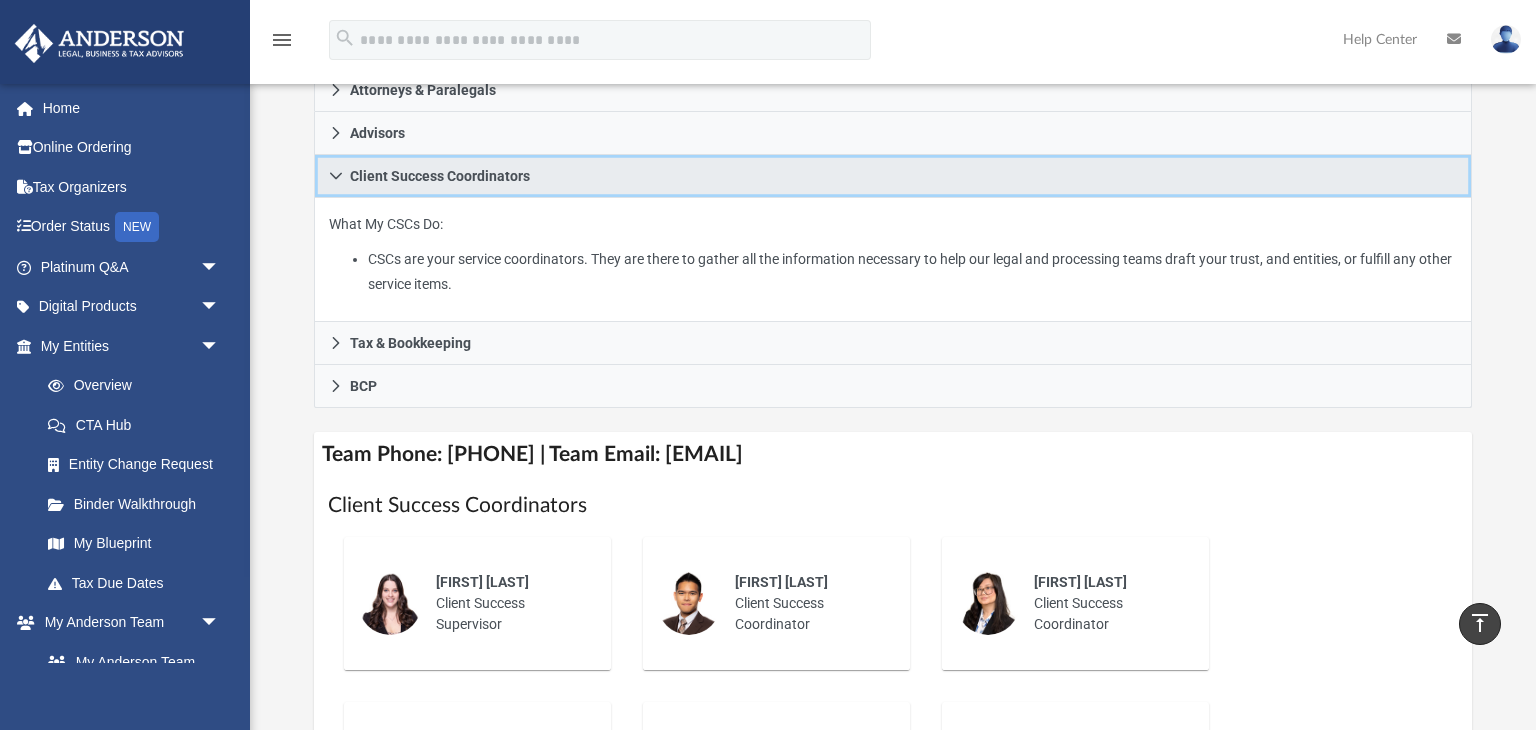 click on "Client Success Coordinators" at bounding box center (440, 176) 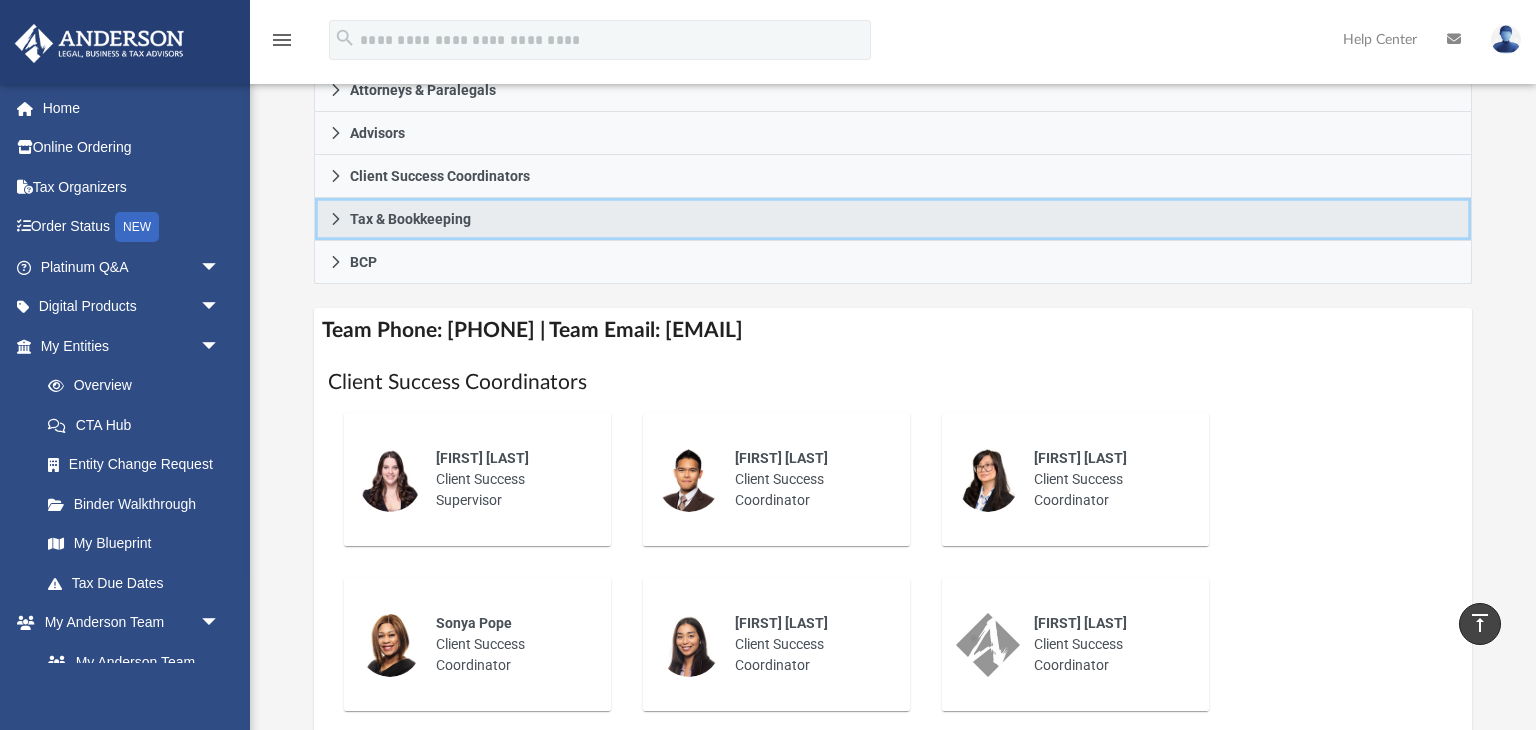 click on "Tax & Bookkeeping" at bounding box center [410, 219] 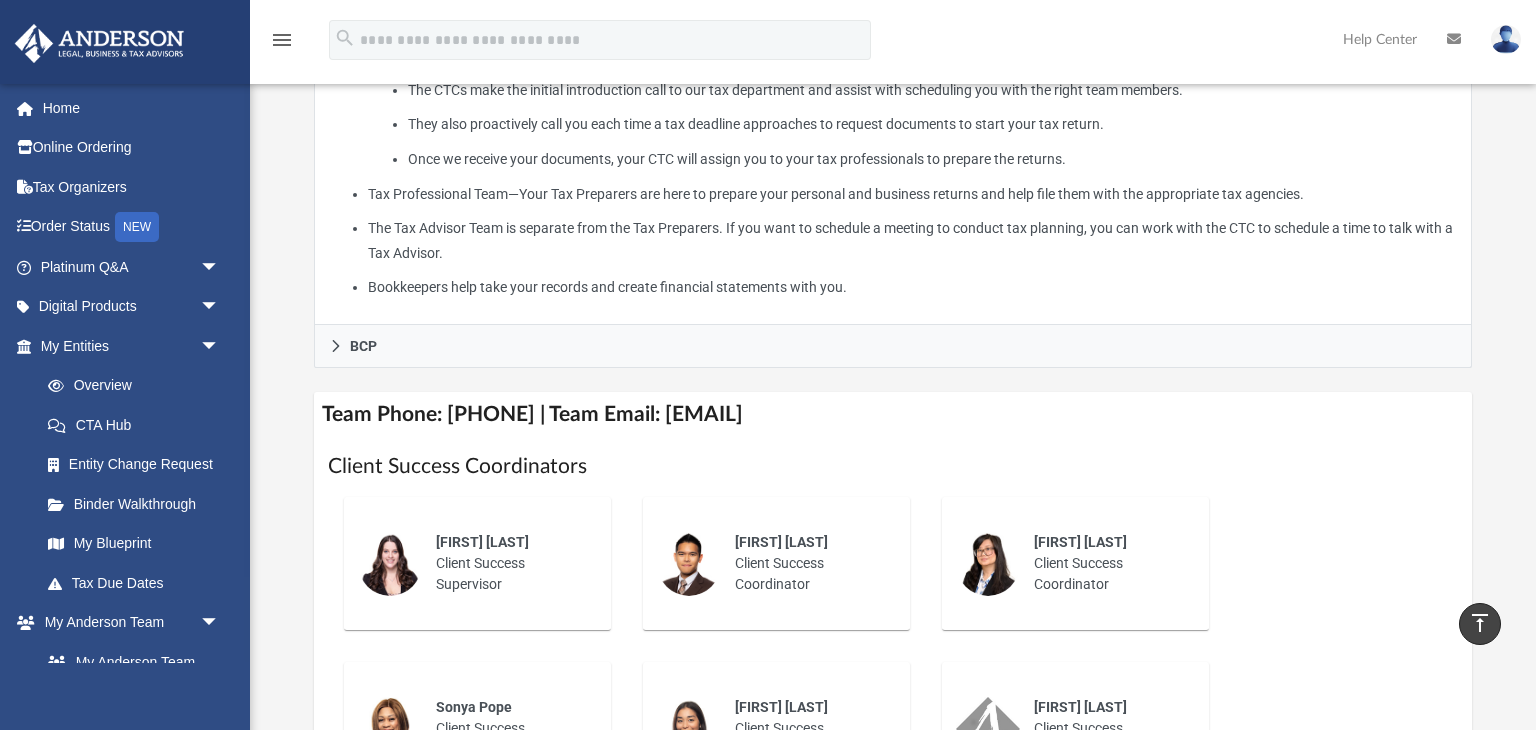 scroll, scrollTop: 646, scrollLeft: 0, axis: vertical 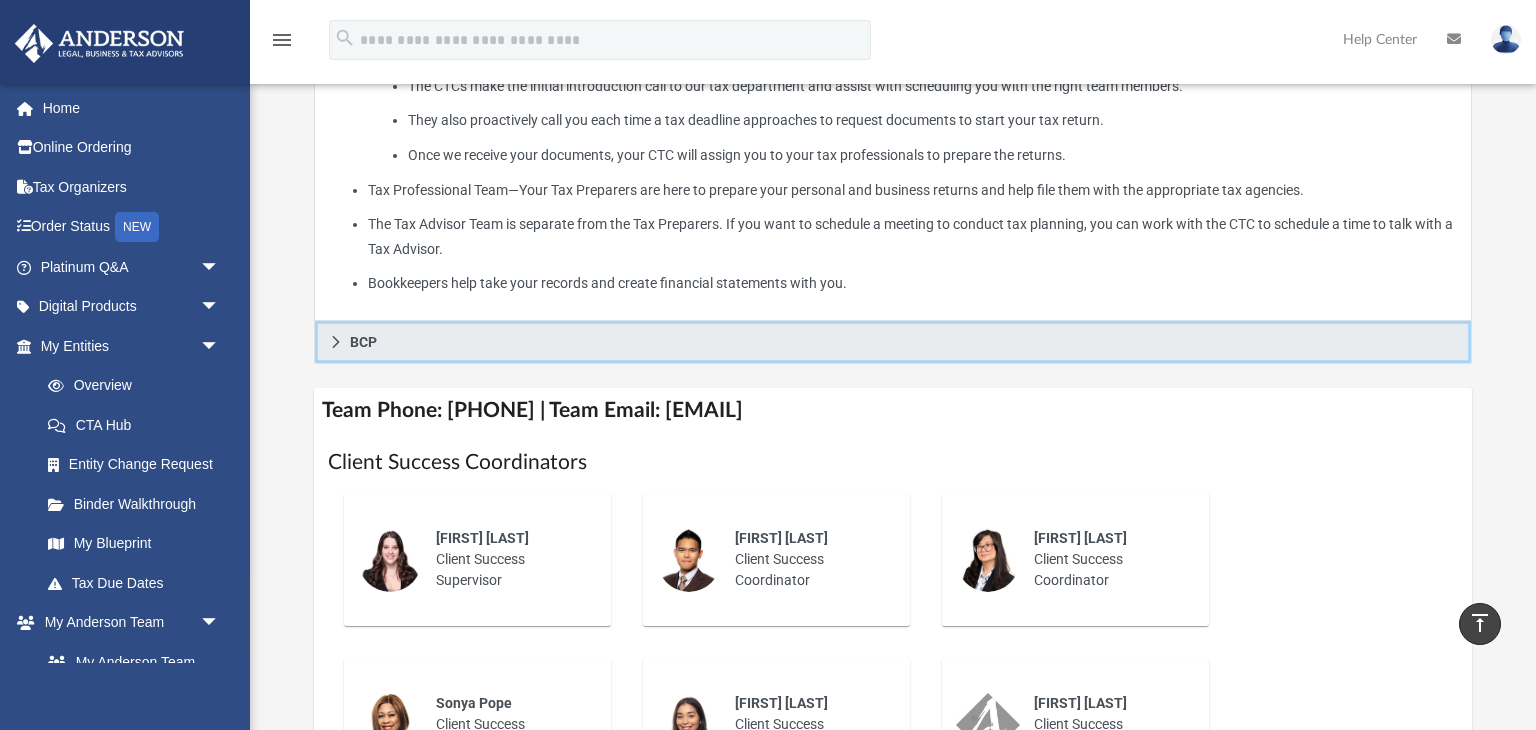 click on "BCP" at bounding box center (363, 342) 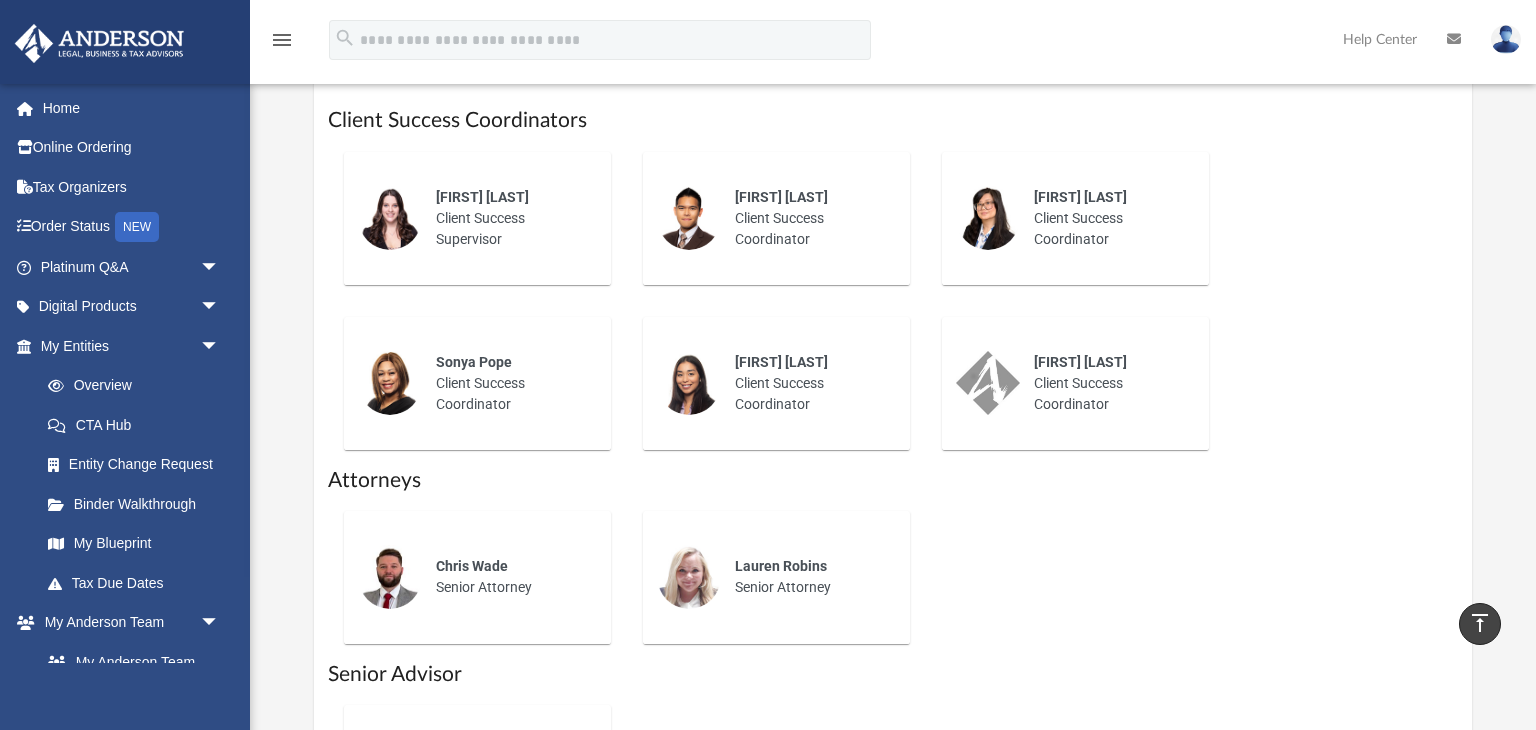 scroll, scrollTop: 726, scrollLeft: 0, axis: vertical 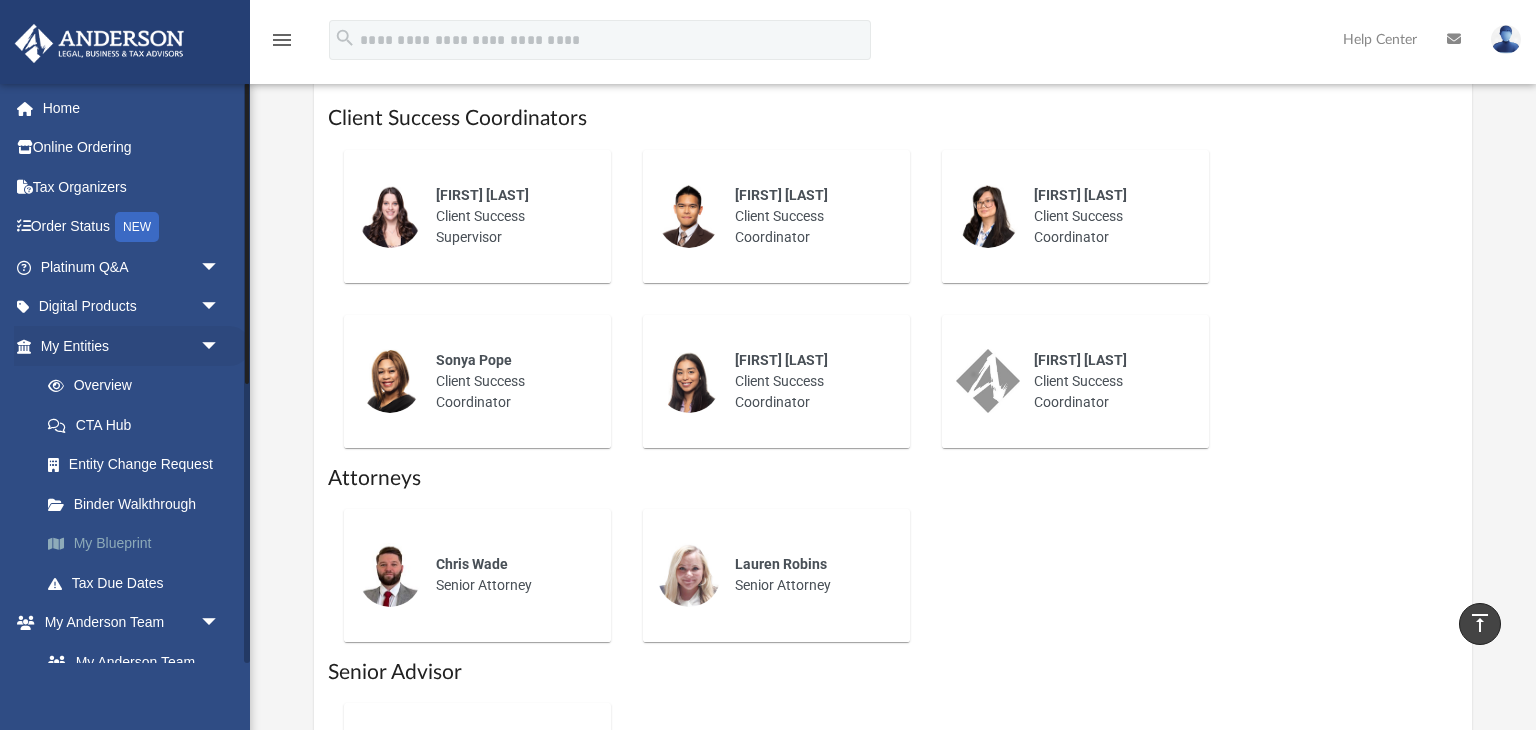 click on "My Blueprint" at bounding box center (139, 544) 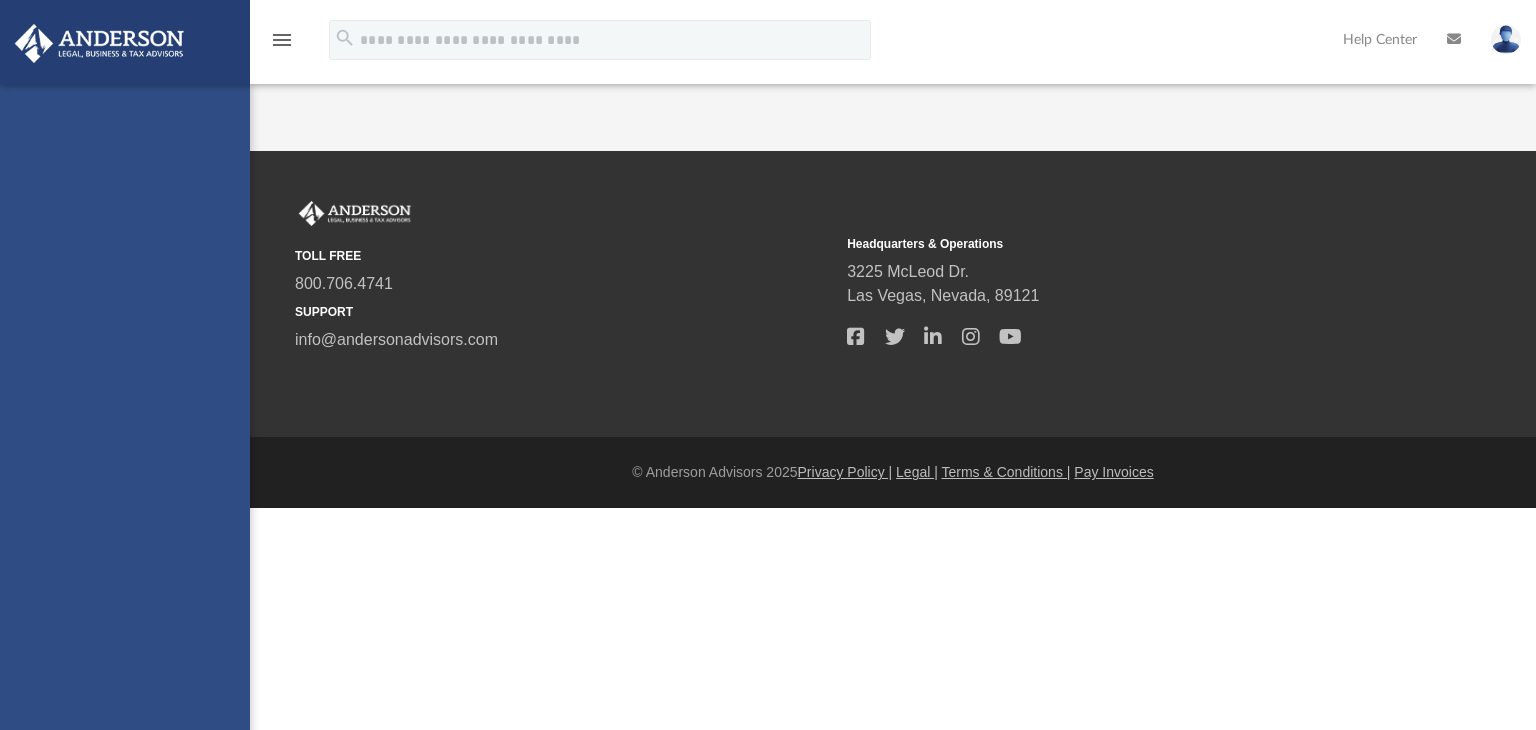 scroll, scrollTop: 0, scrollLeft: 0, axis: both 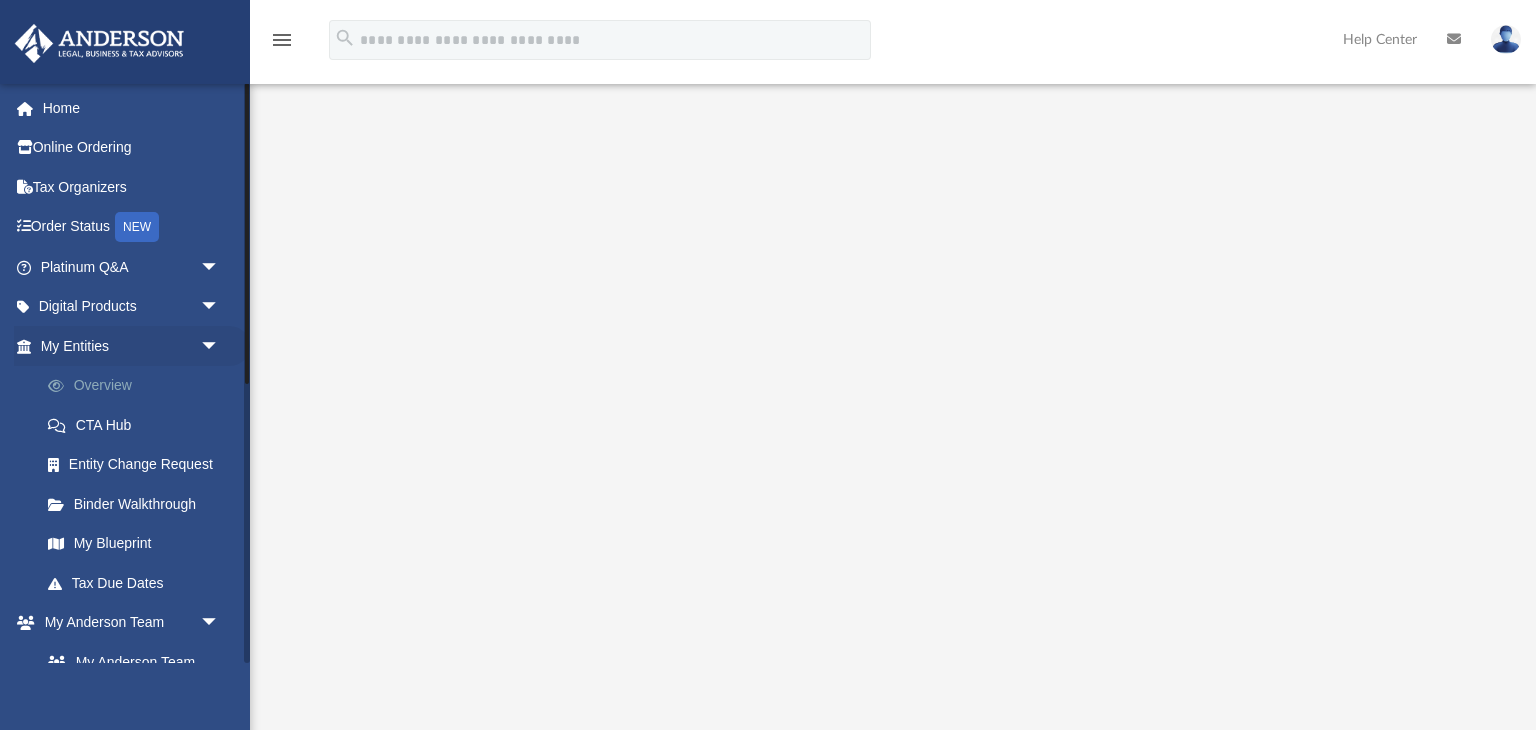 click on "Overview" at bounding box center (139, 386) 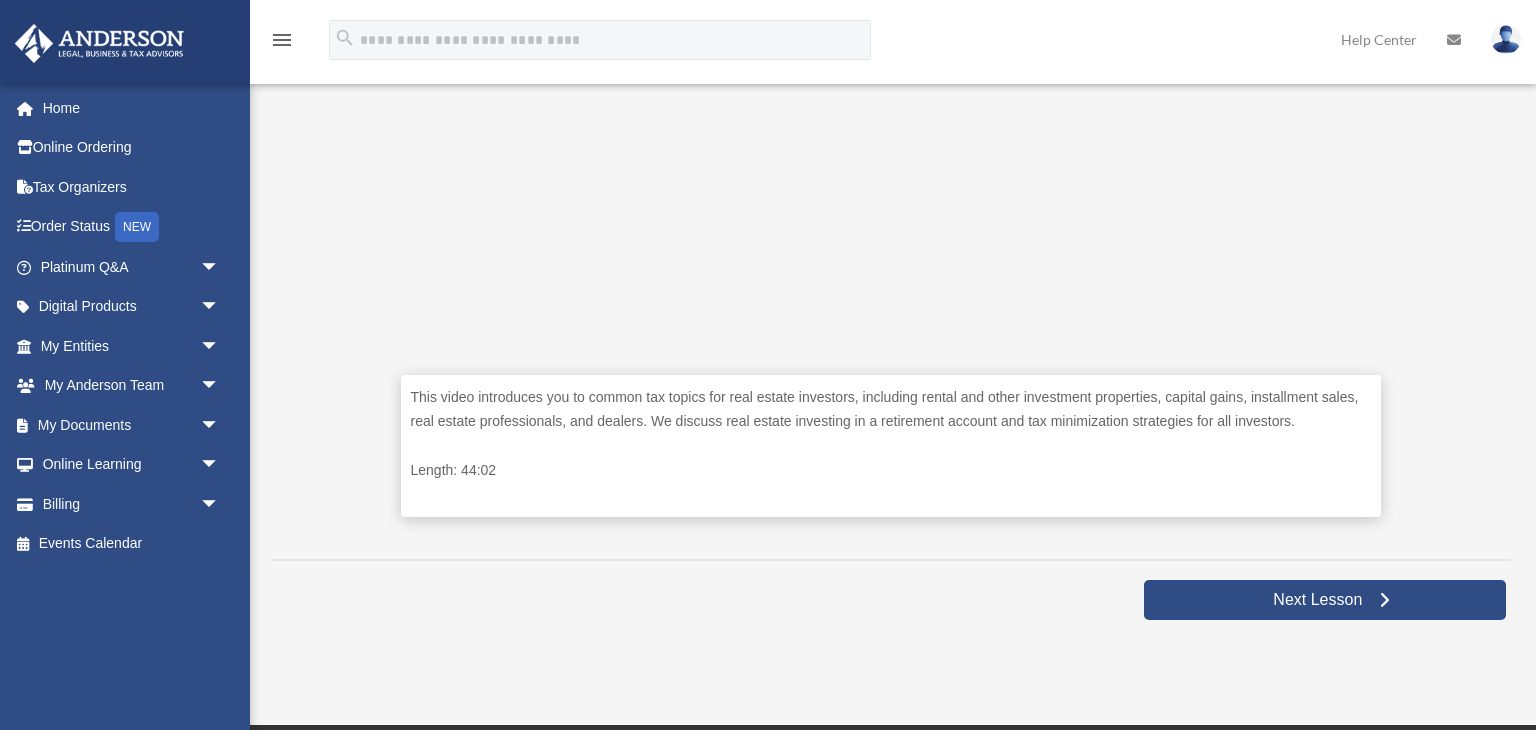 scroll, scrollTop: 707, scrollLeft: 0, axis: vertical 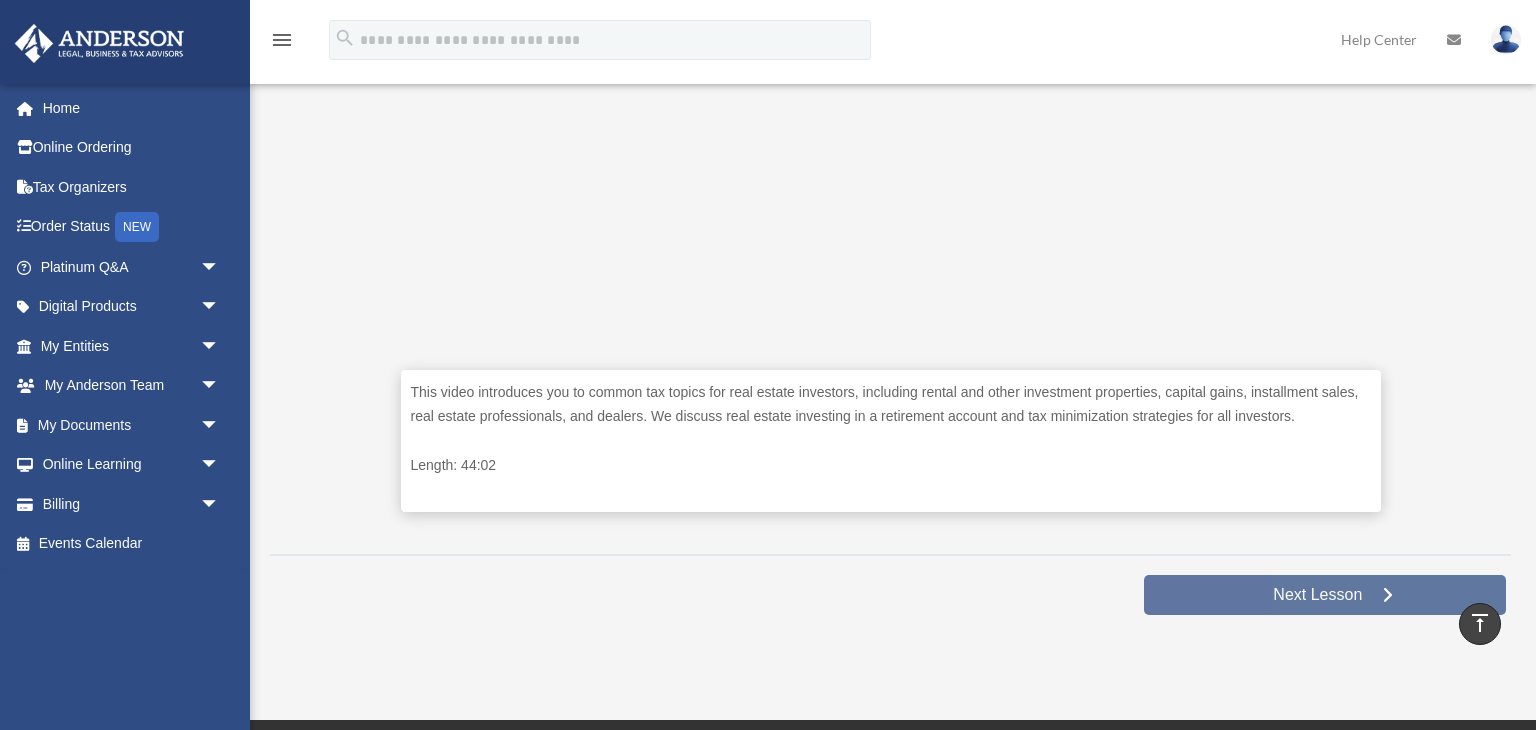 click on "Next Lesson" at bounding box center [1317, 595] 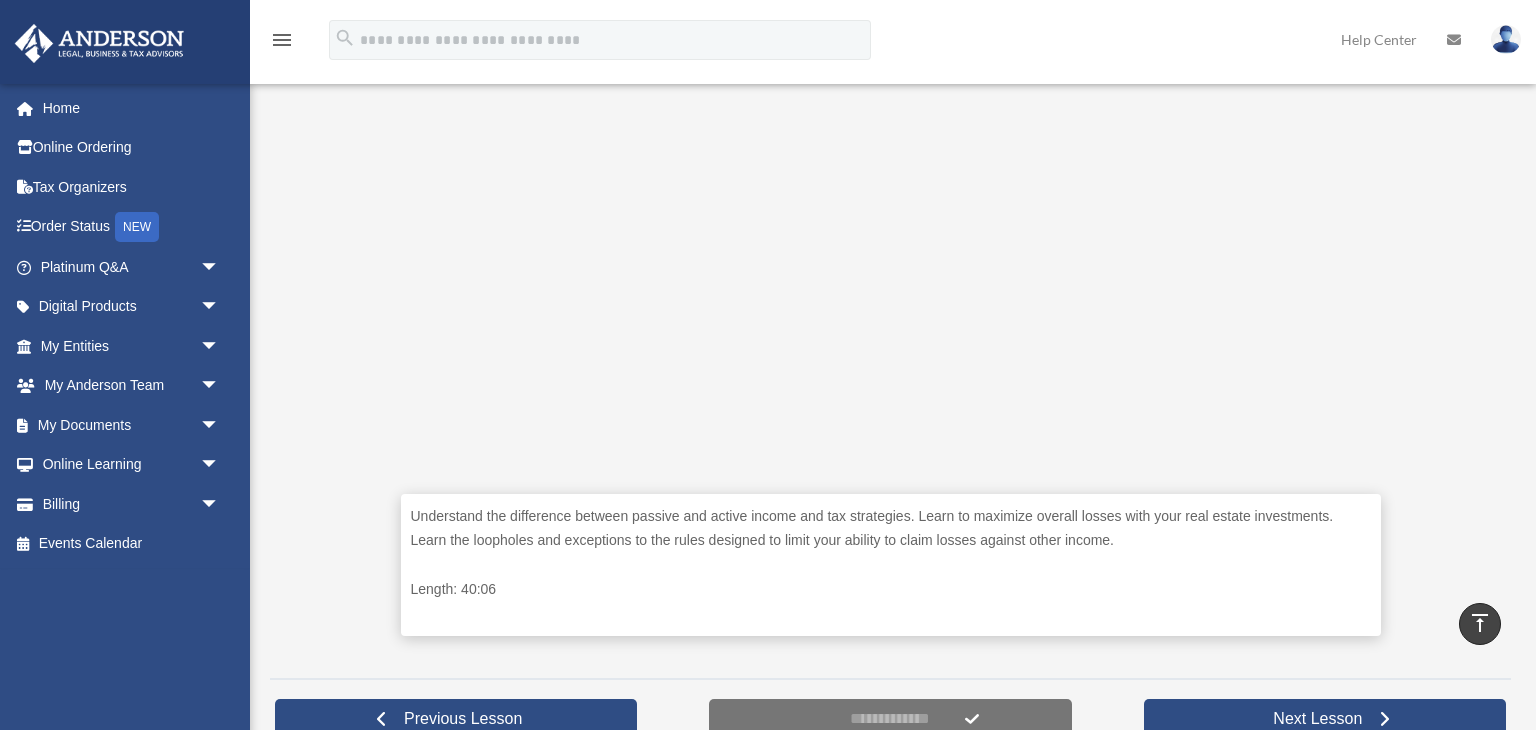 scroll, scrollTop: 578, scrollLeft: 0, axis: vertical 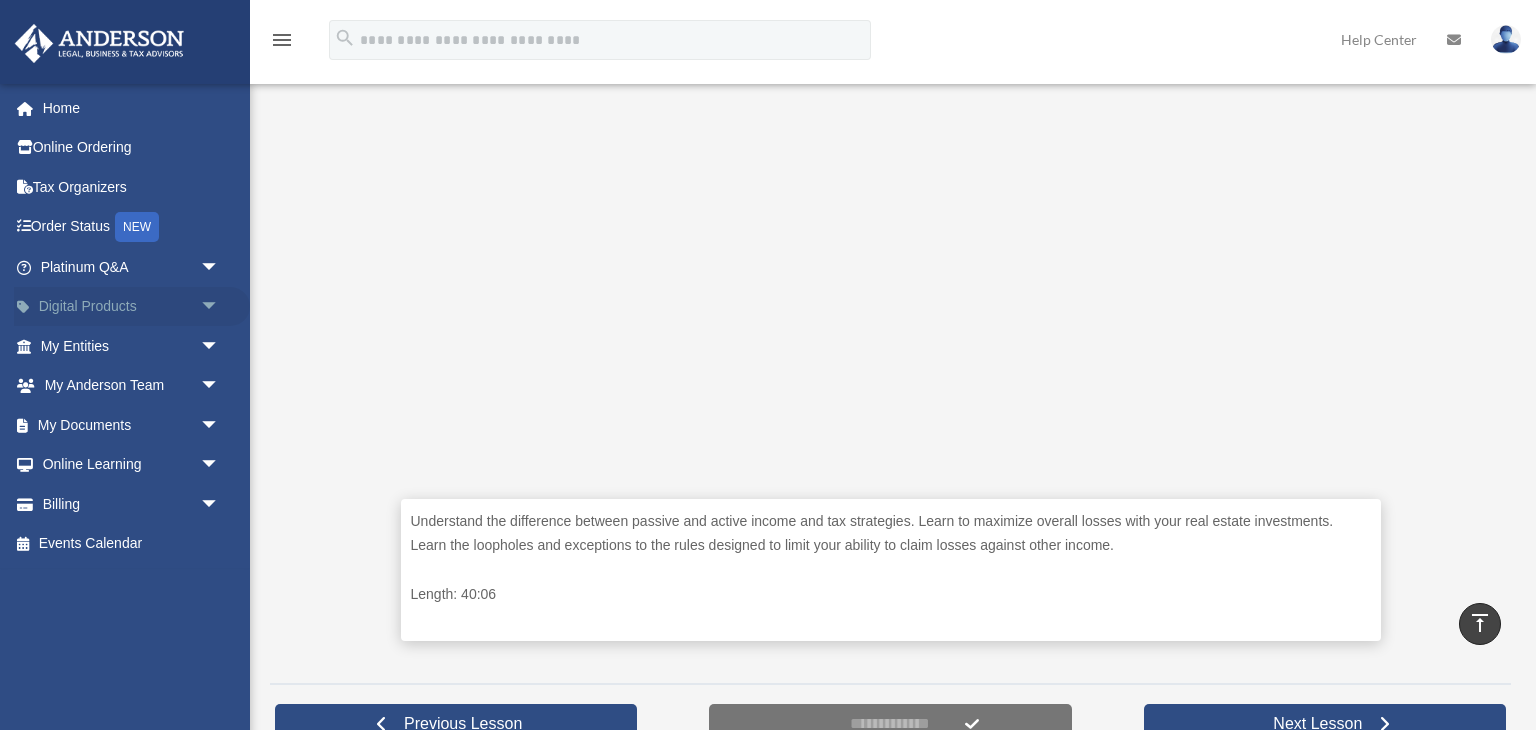 click on "Digital Products arrow_drop_down" at bounding box center (132, 307) 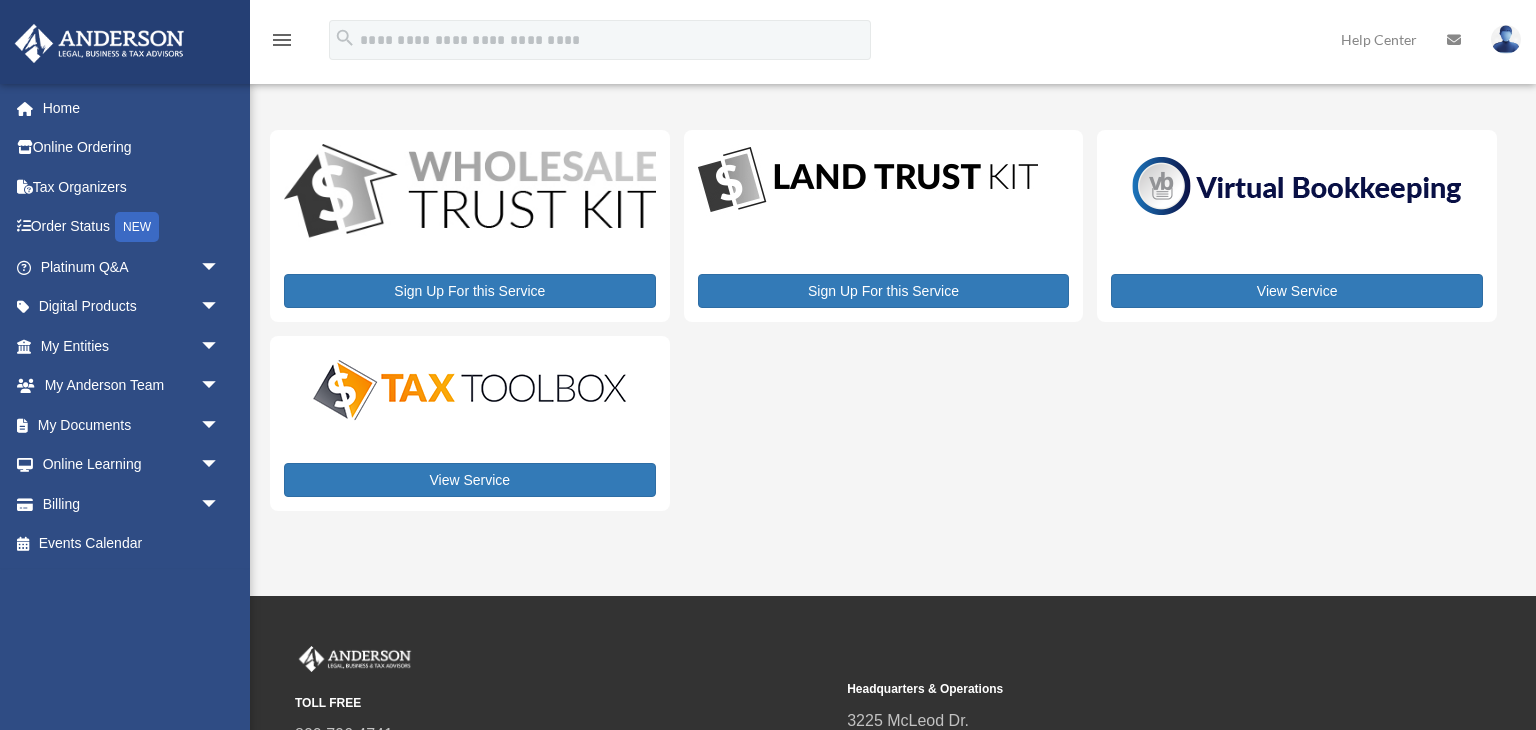 scroll, scrollTop: 0, scrollLeft: 0, axis: both 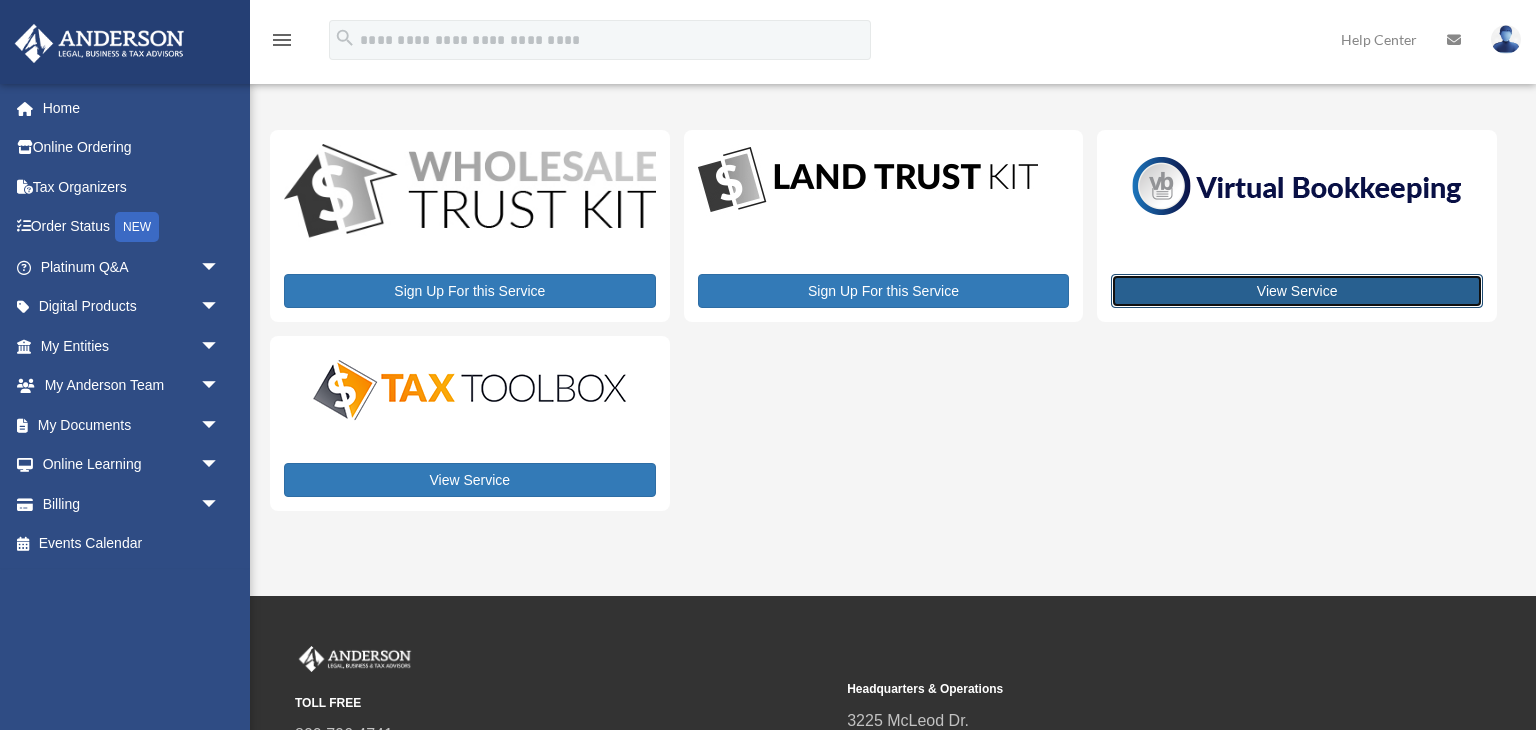 click on "View Service" at bounding box center (1297, 291) 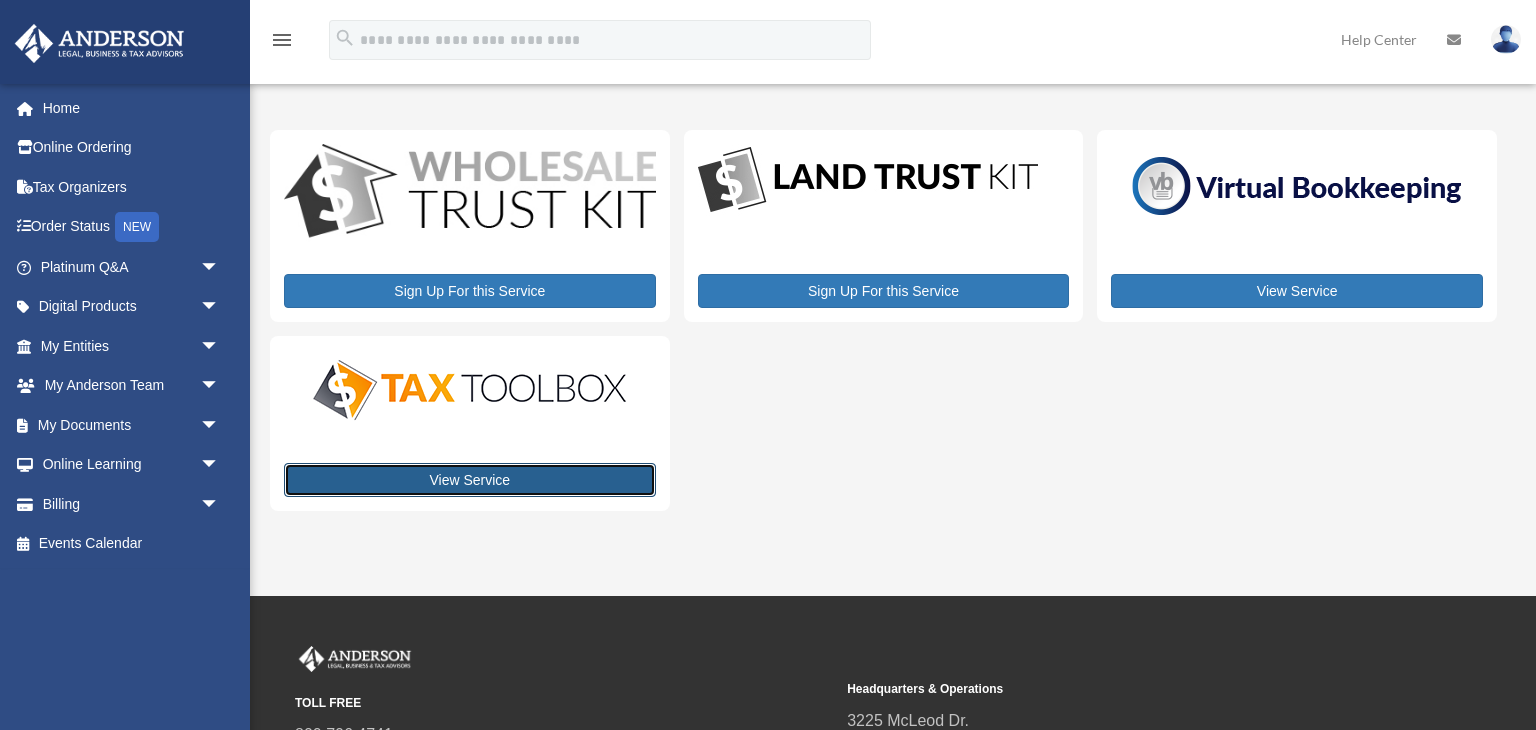 click on "View Service" at bounding box center (470, 480) 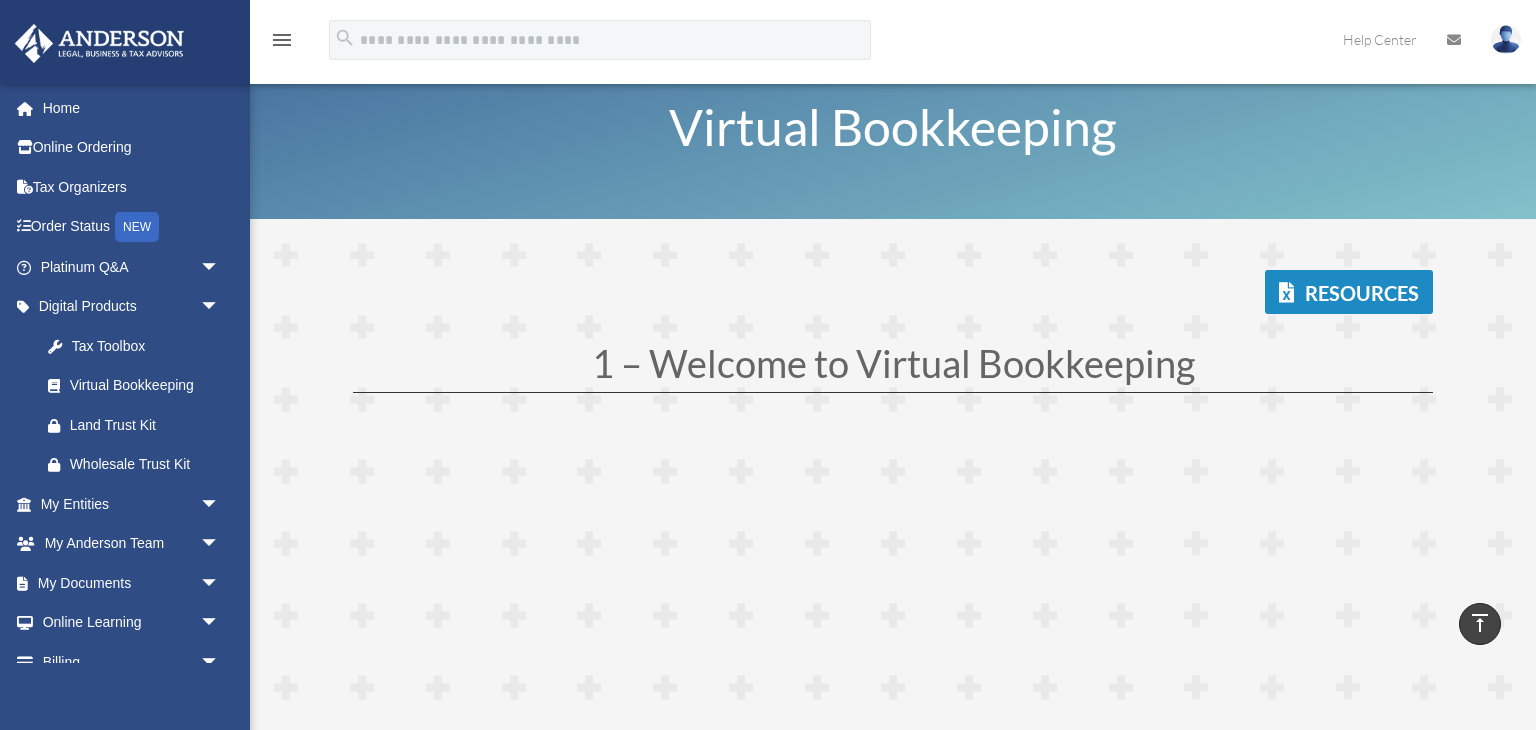 scroll, scrollTop: 0, scrollLeft: 0, axis: both 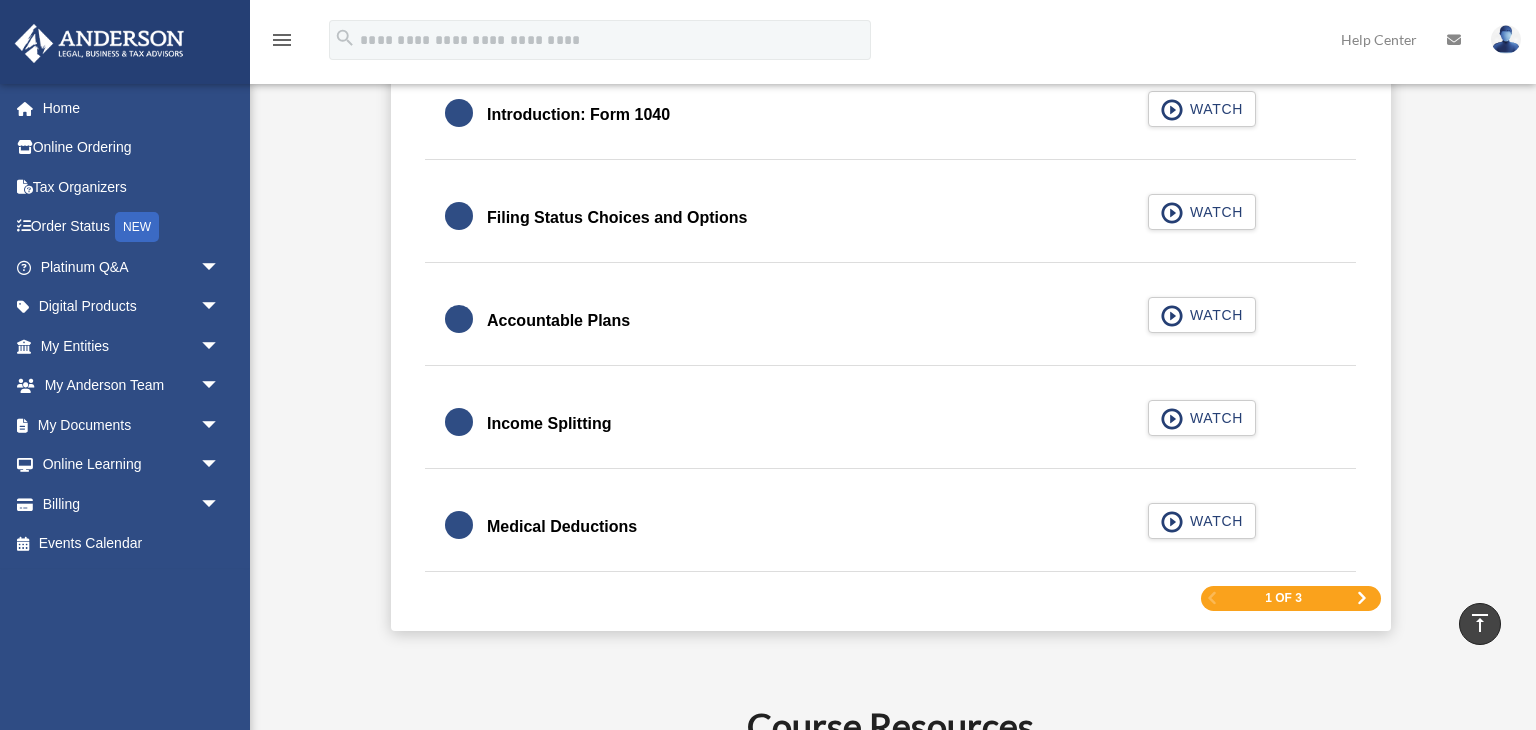 click at bounding box center (1362, 598) 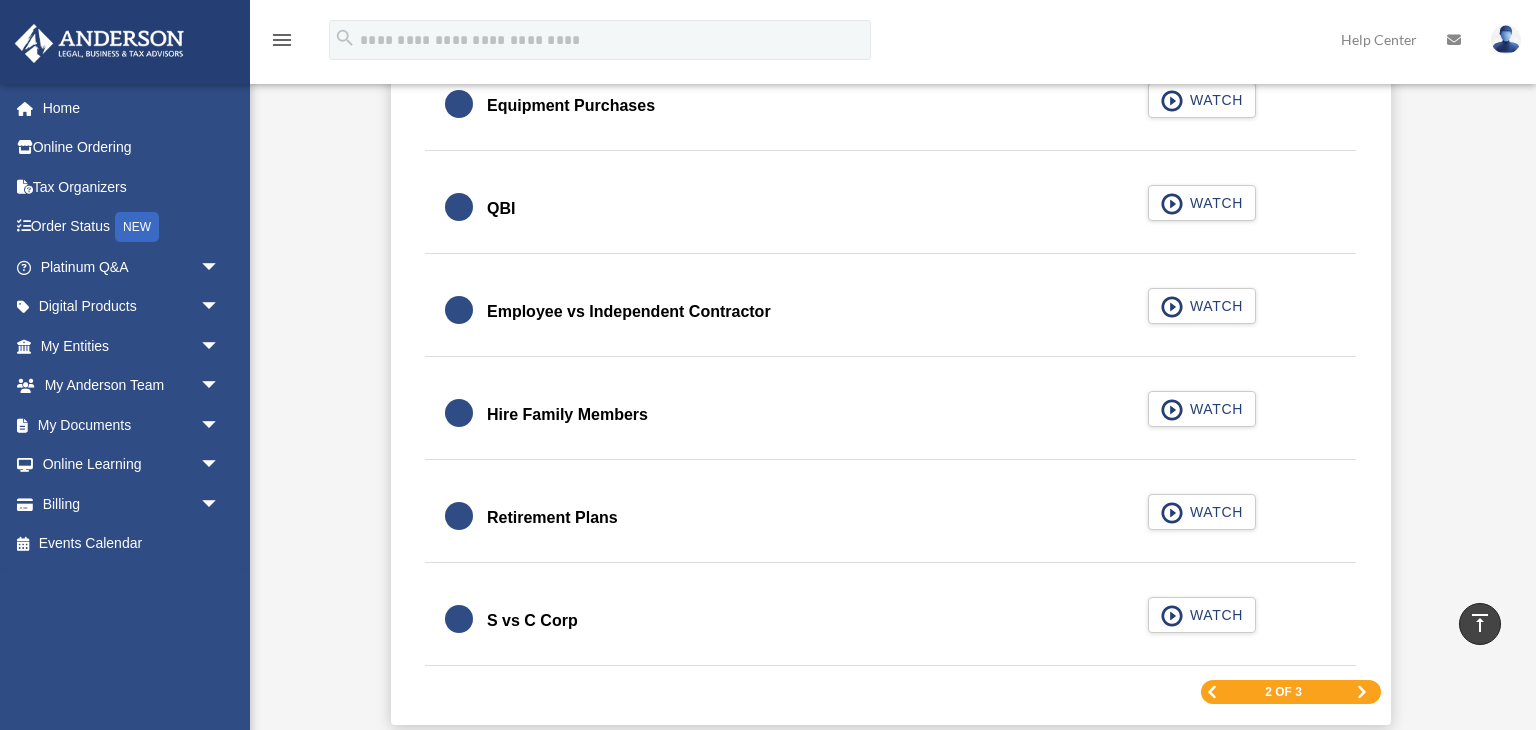 scroll, scrollTop: 2828, scrollLeft: 0, axis: vertical 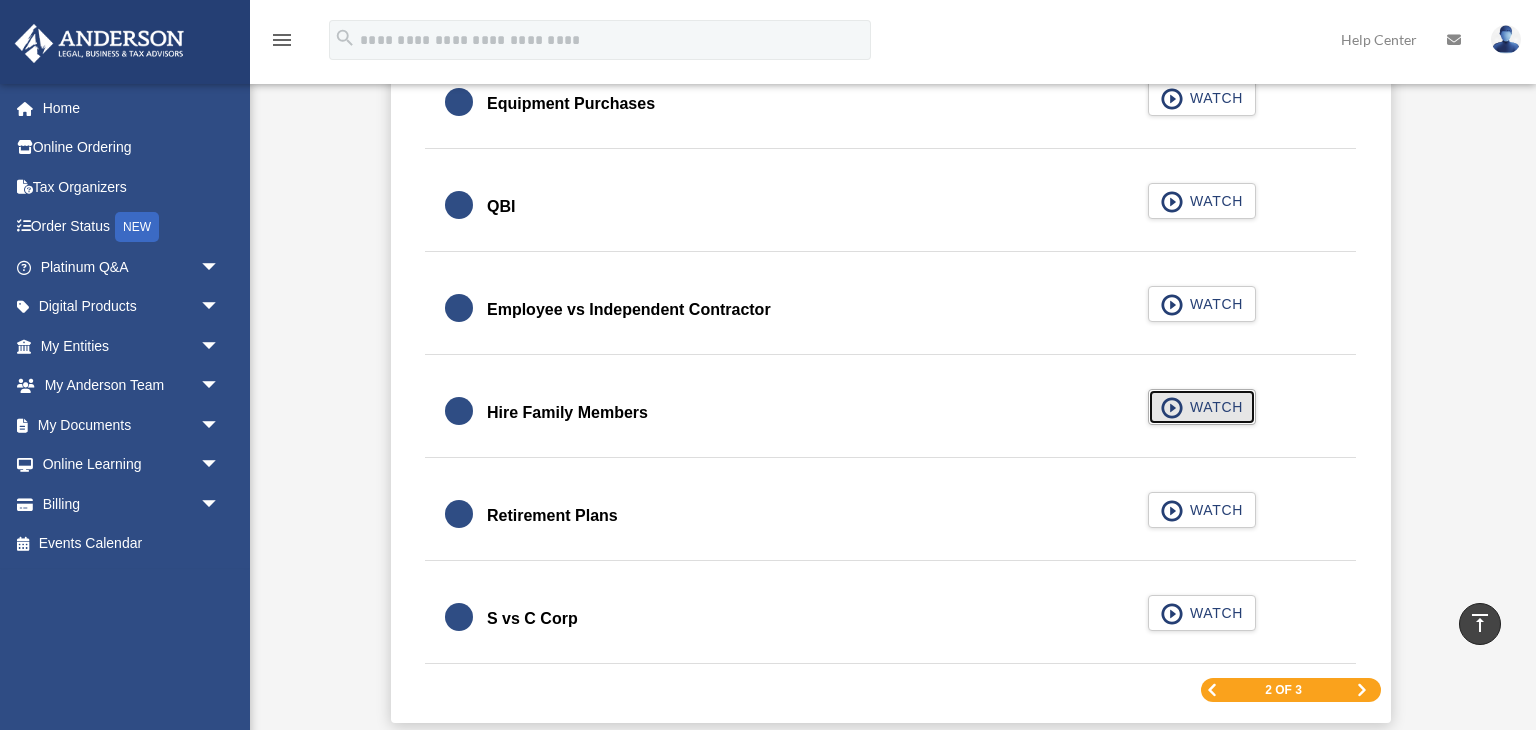 click on "WATCH" at bounding box center (1213, 407) 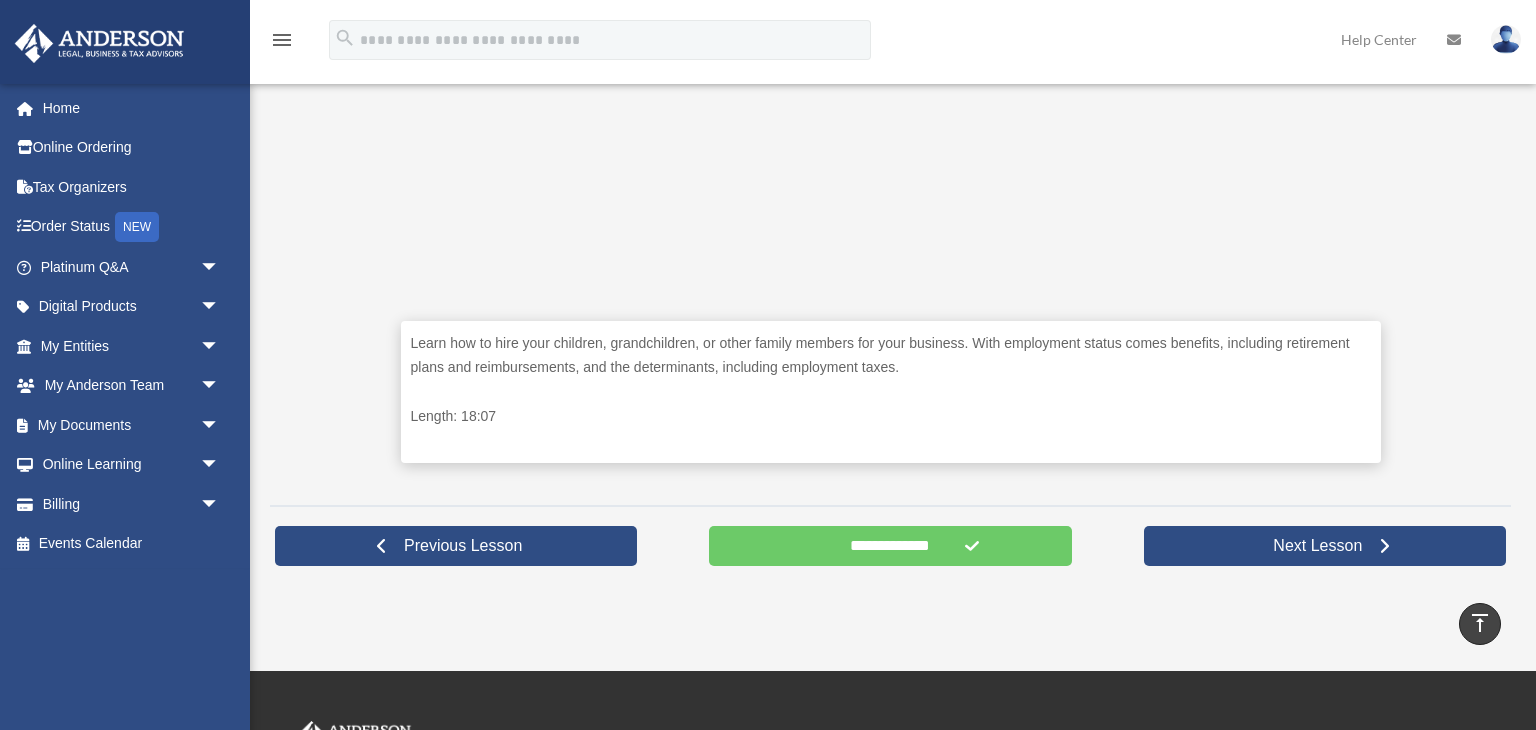 scroll, scrollTop: 764, scrollLeft: 0, axis: vertical 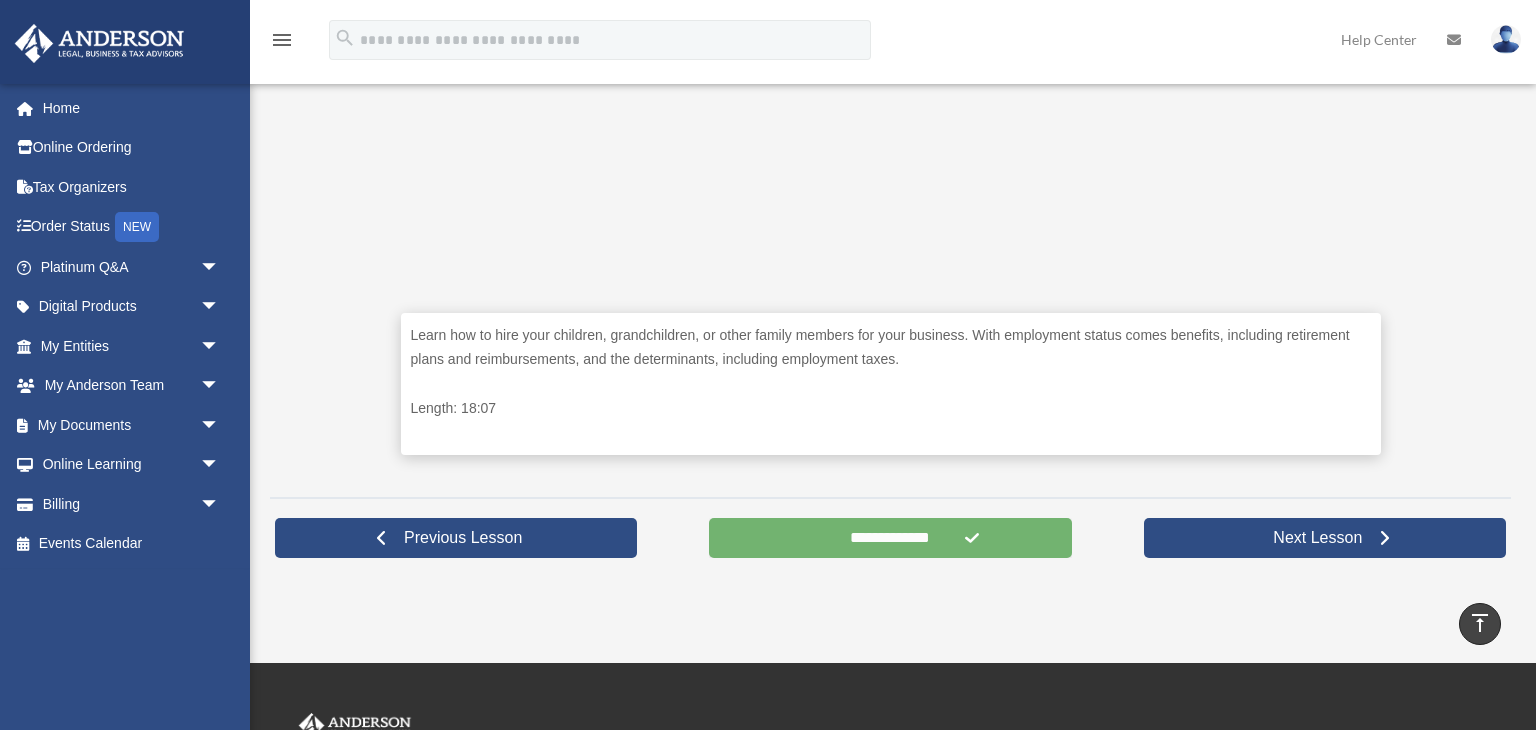 click on "**********" at bounding box center (890, 538) 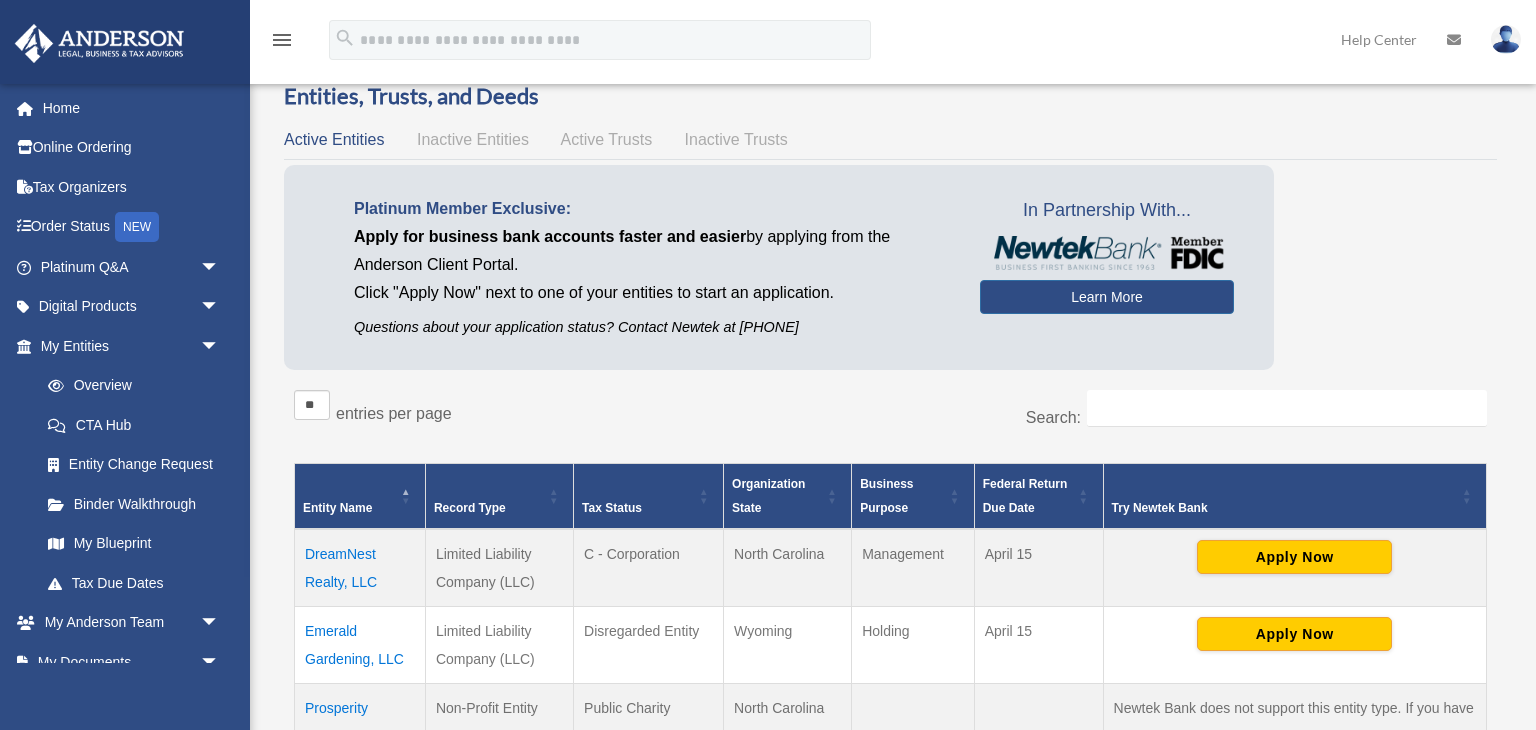 scroll, scrollTop: 0, scrollLeft: 0, axis: both 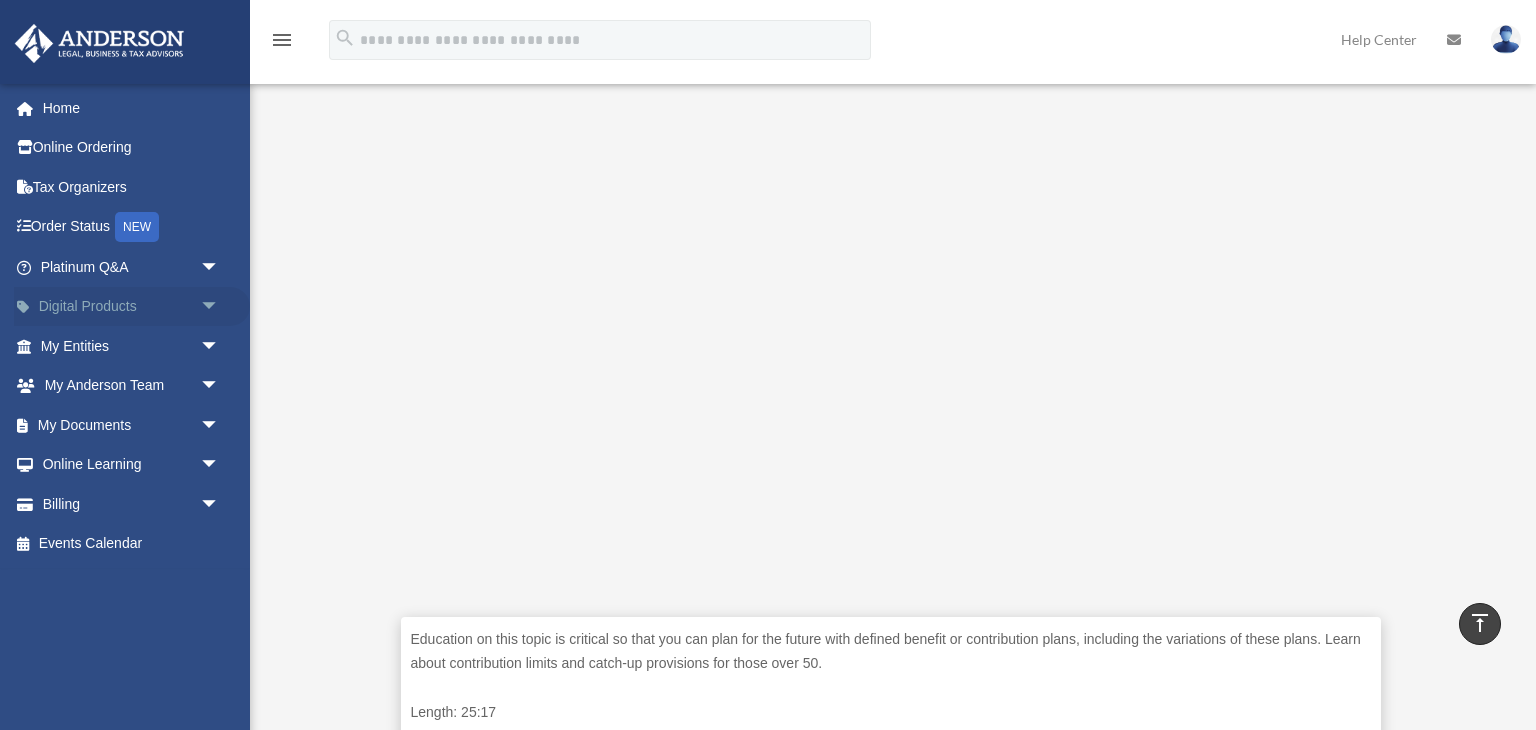 click on "Digital Products arrow_drop_down" at bounding box center (132, 307) 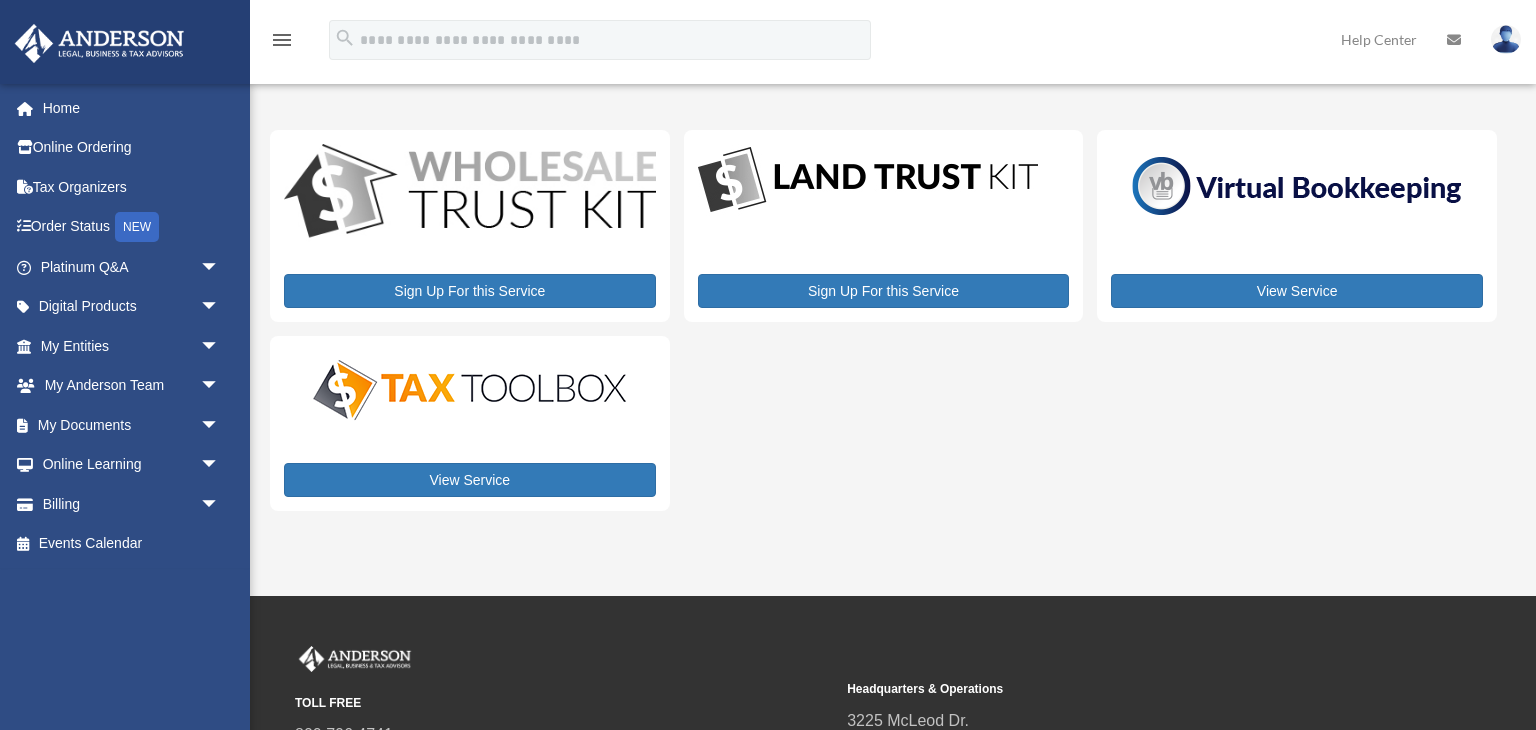 scroll, scrollTop: 0, scrollLeft: 0, axis: both 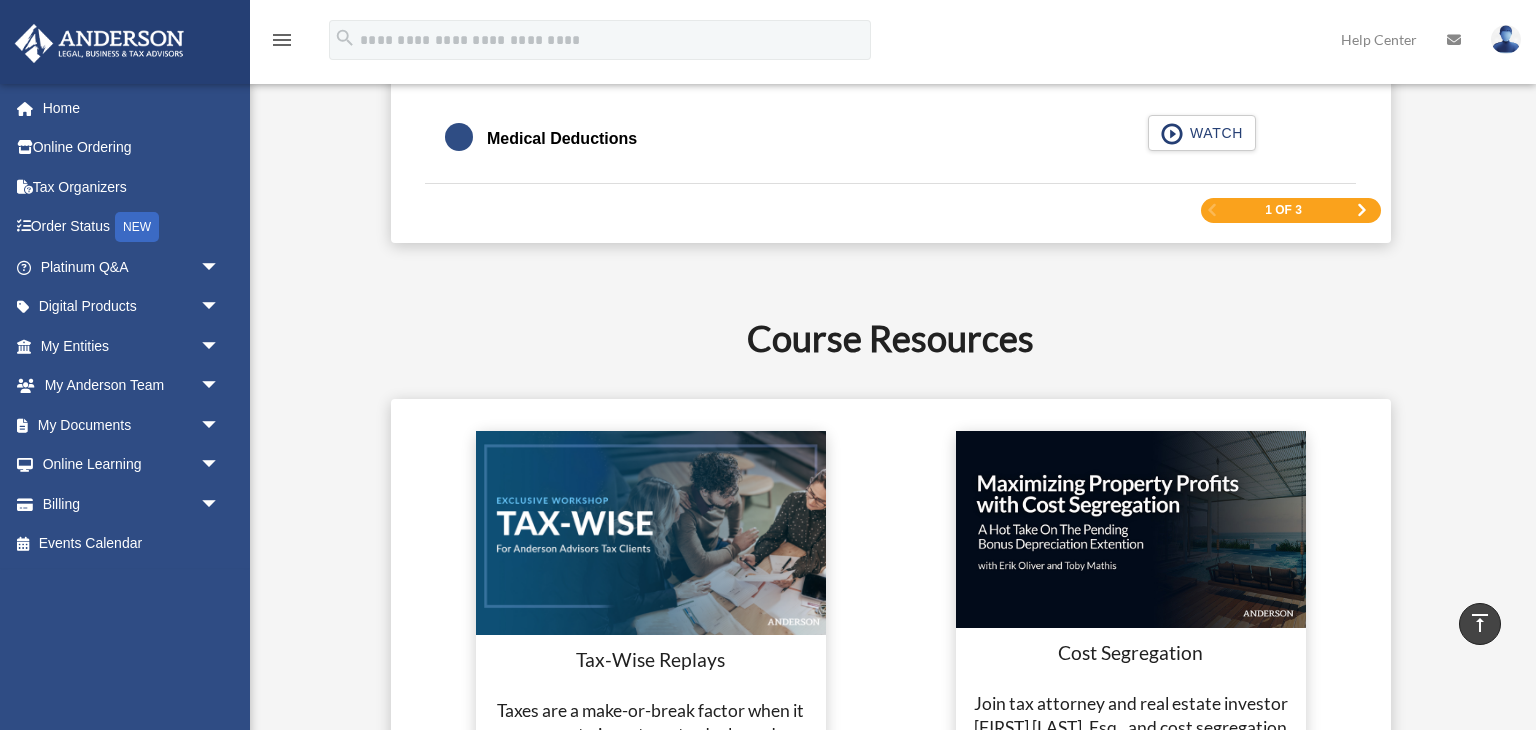 click at bounding box center (1362, 210) 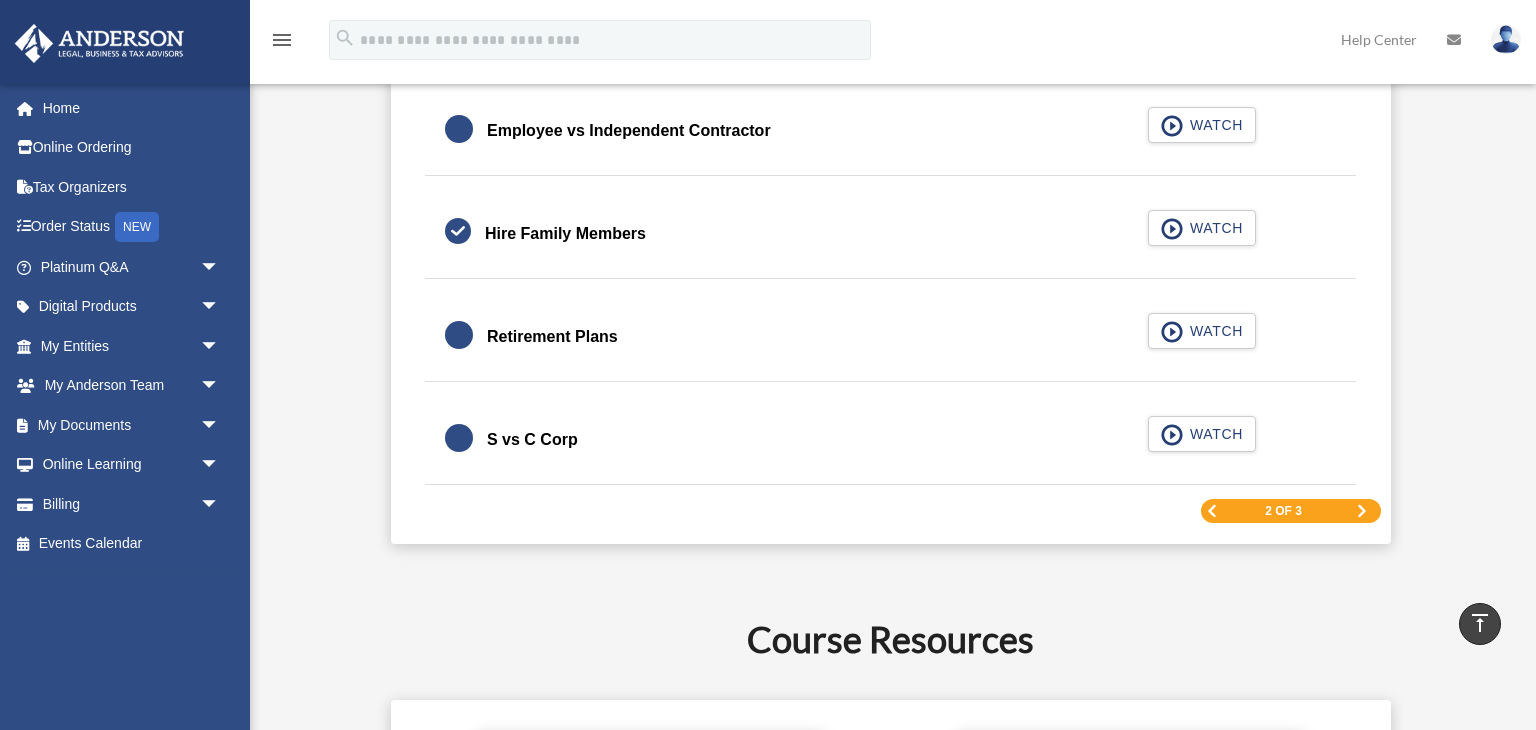 scroll, scrollTop: 3009, scrollLeft: 0, axis: vertical 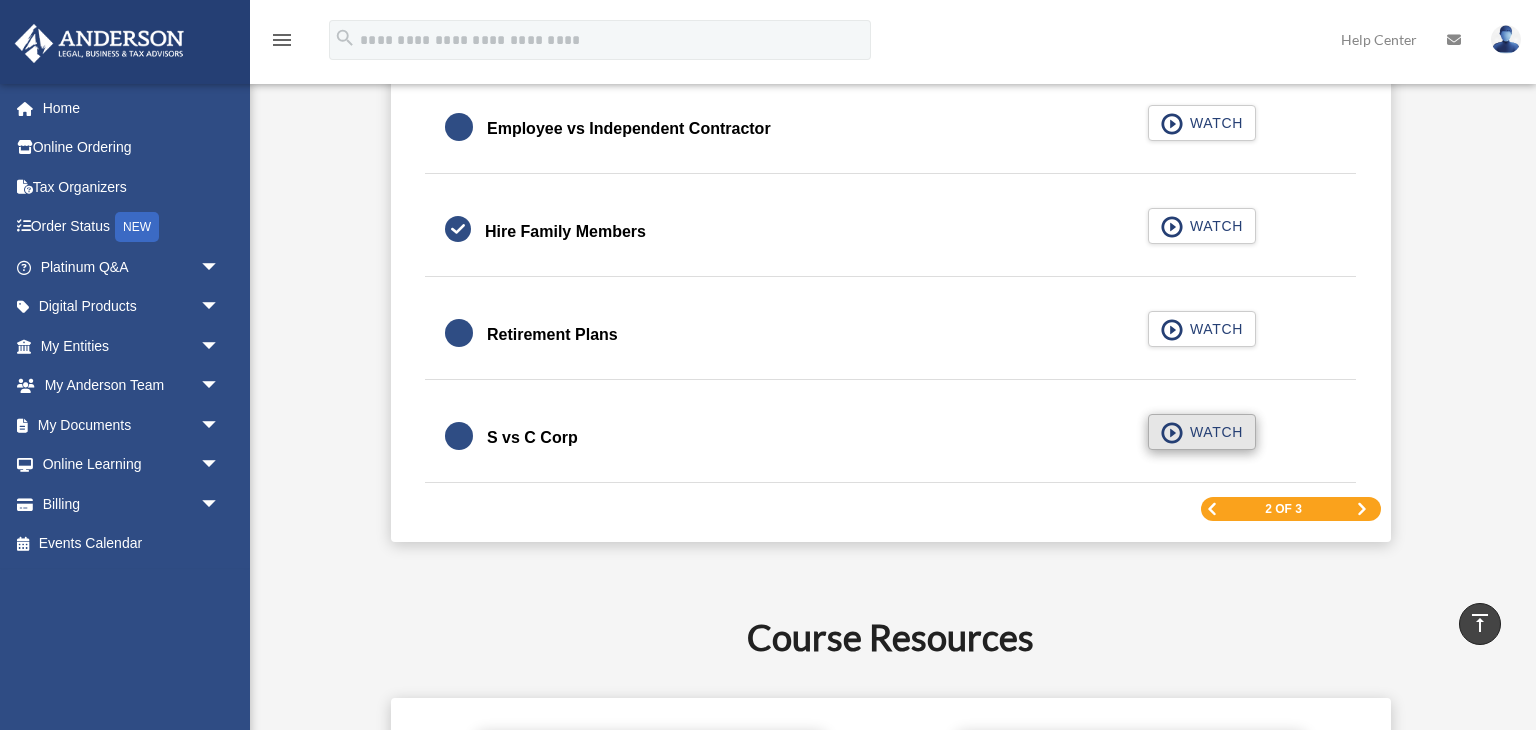 click on "WATCH" at bounding box center [1213, 432] 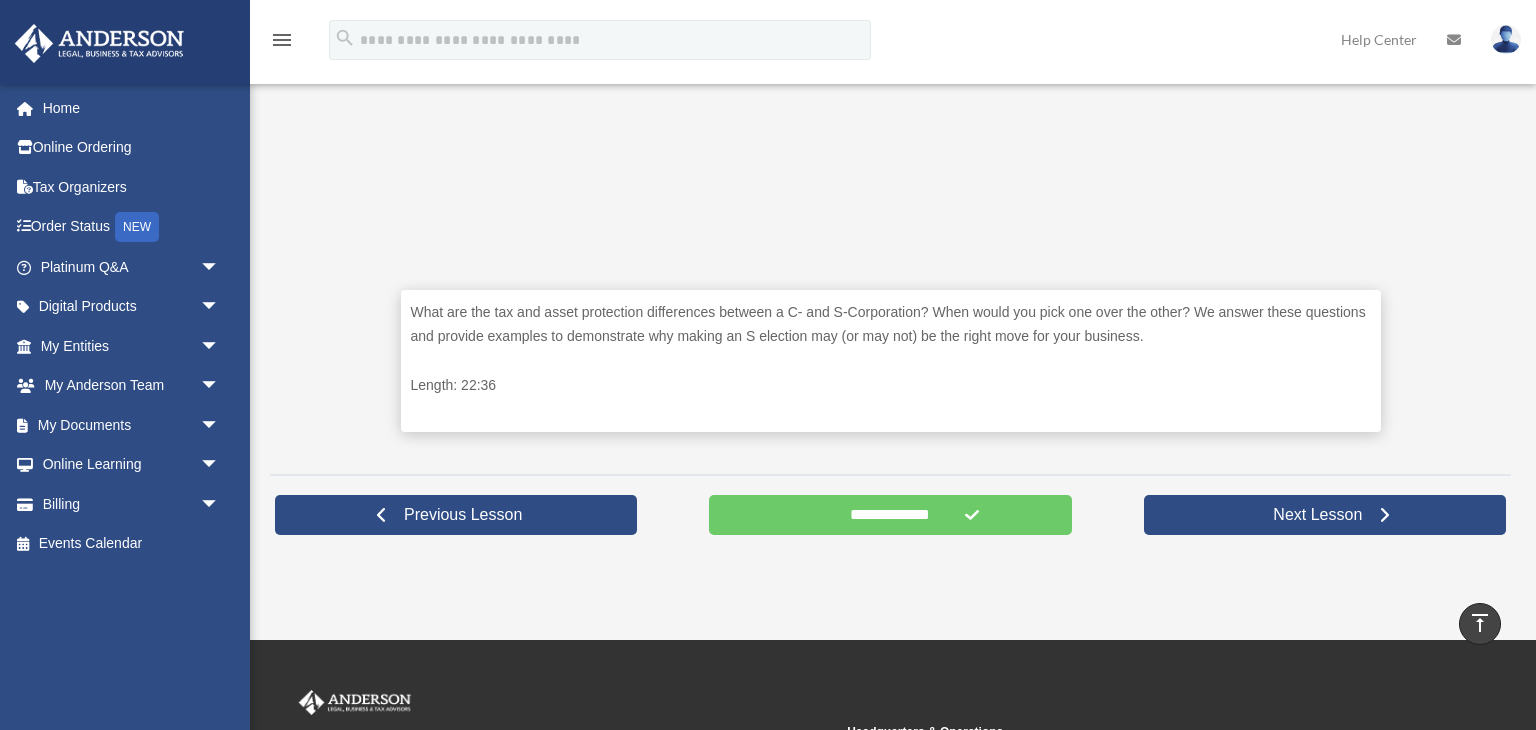 scroll, scrollTop: 792, scrollLeft: 0, axis: vertical 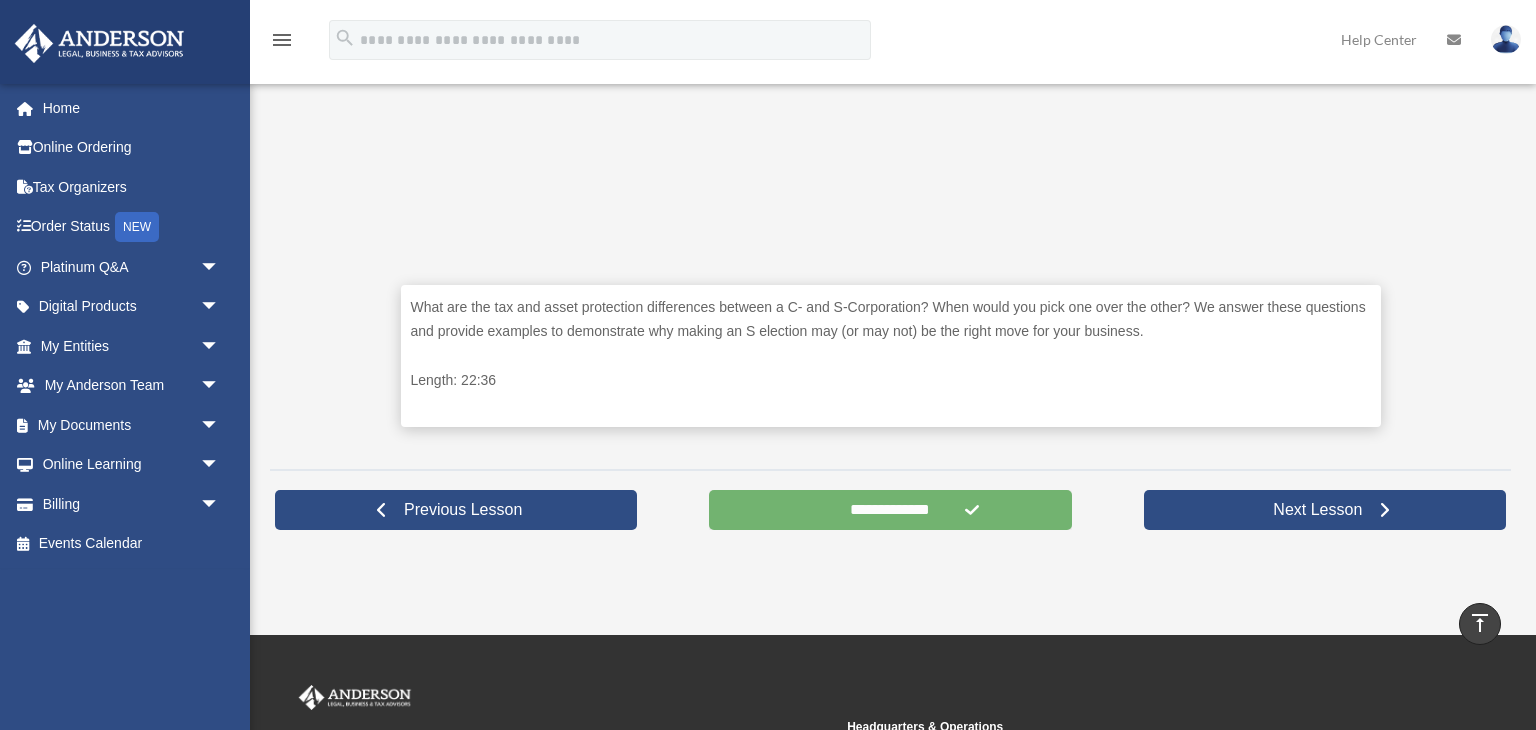 click on "**********" at bounding box center [890, 510] 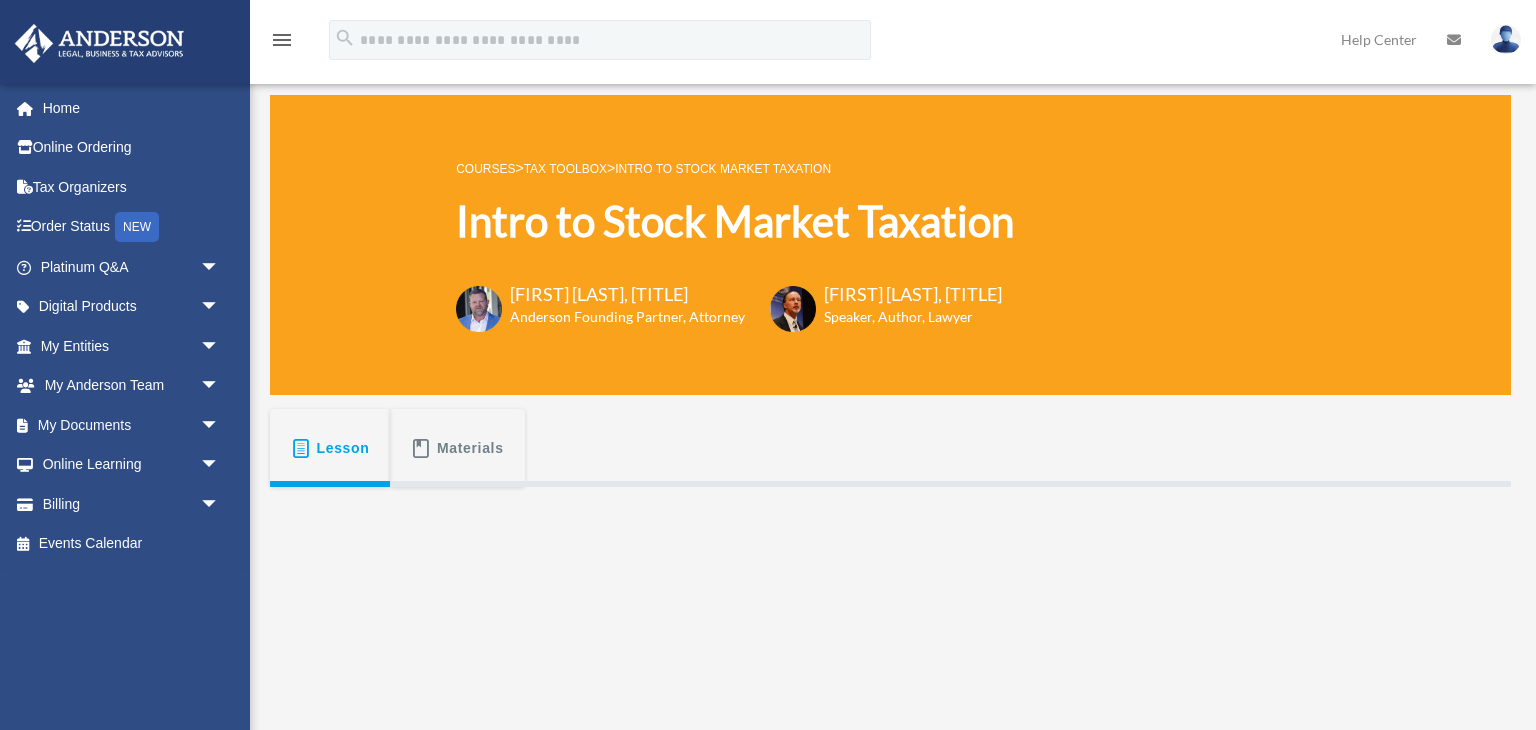 scroll, scrollTop: 0, scrollLeft: 0, axis: both 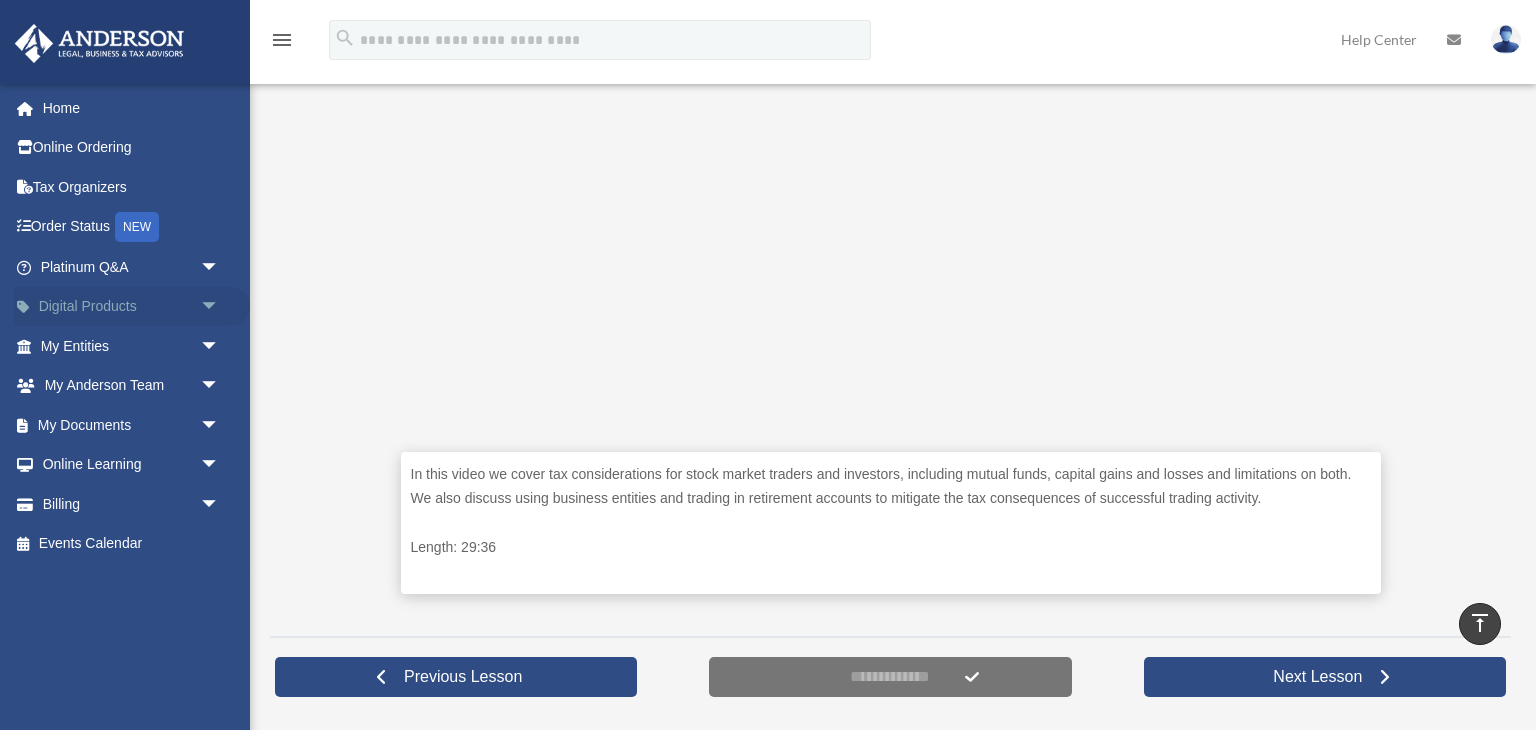 click on "Digital Products arrow_drop_down" at bounding box center (132, 307) 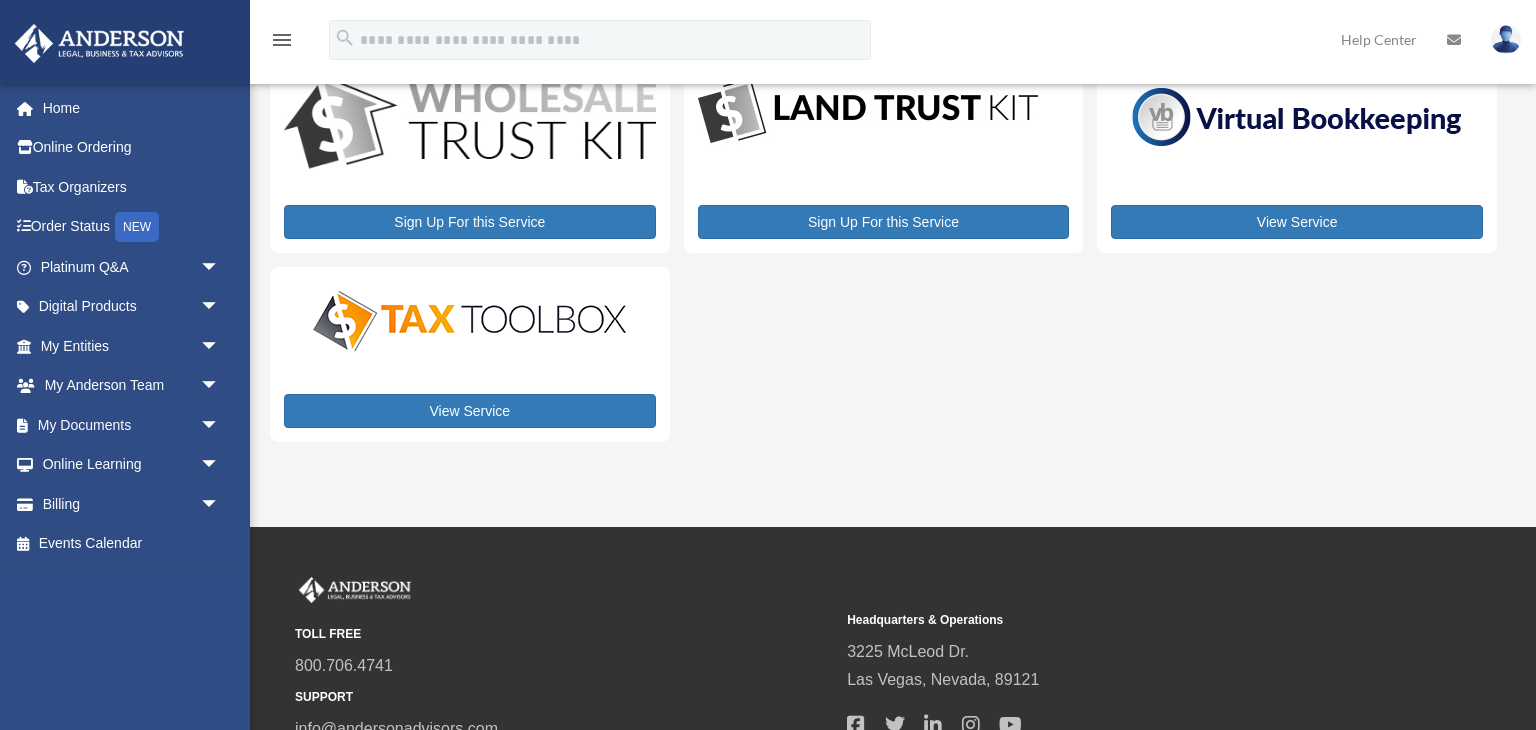 scroll, scrollTop: 73, scrollLeft: 0, axis: vertical 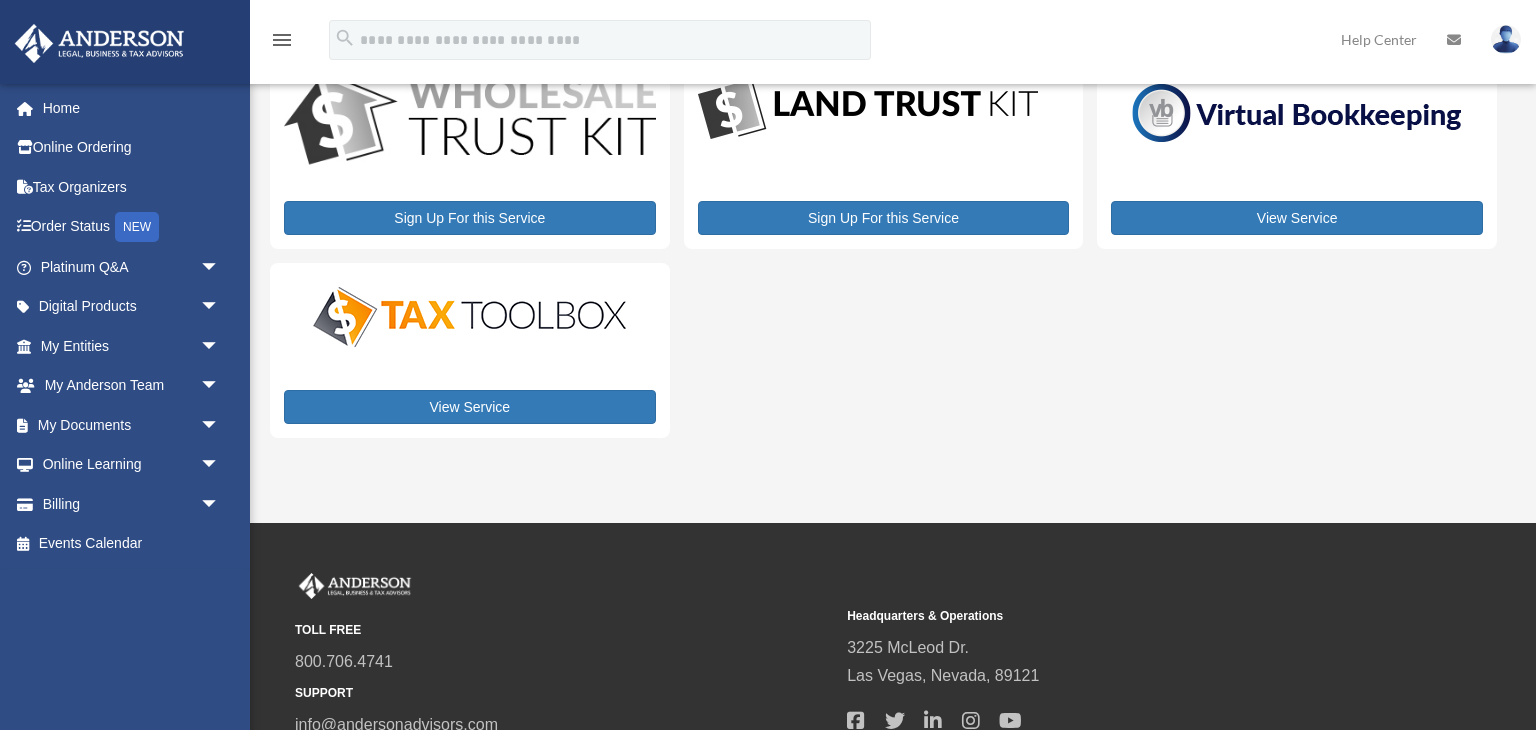 click at bounding box center [470, 317] 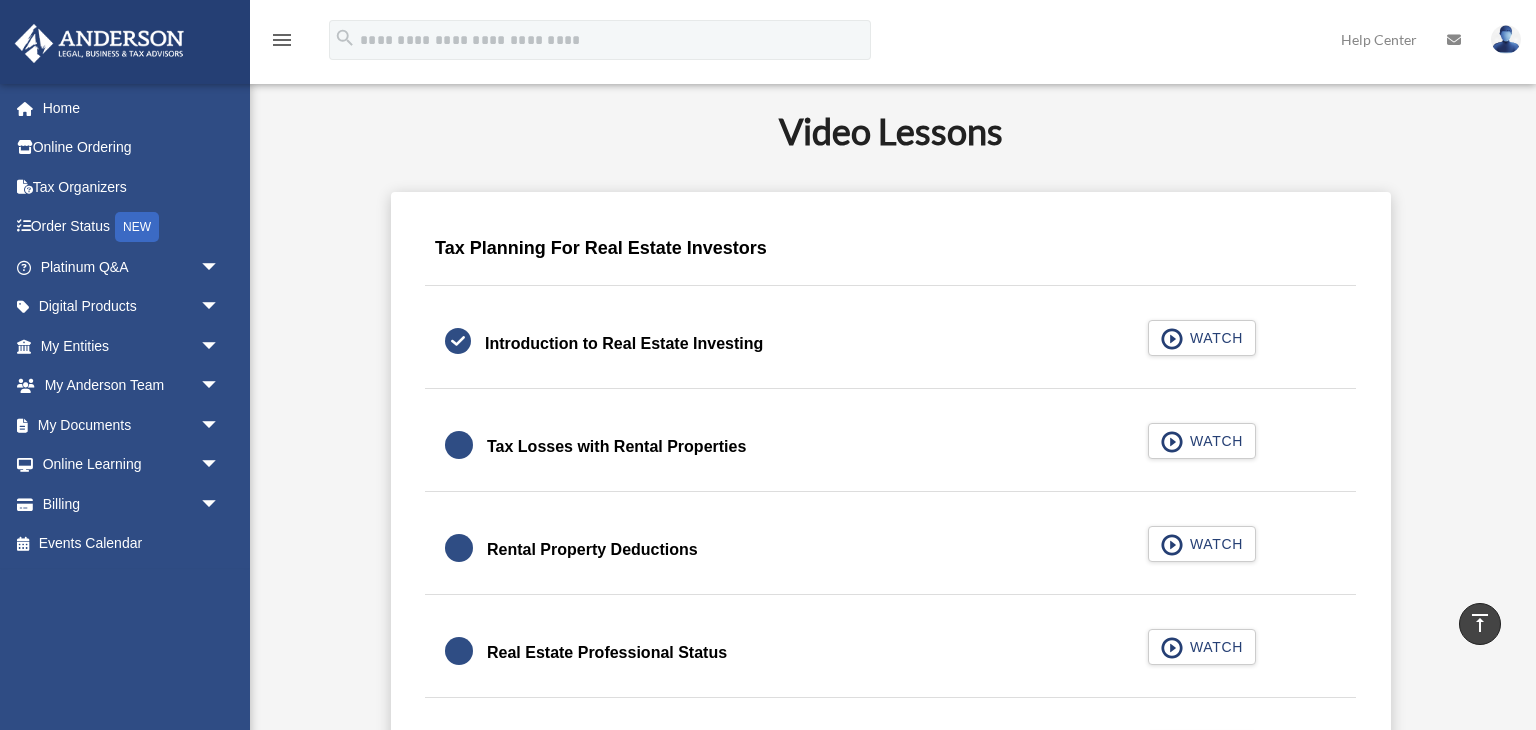 scroll, scrollTop: 1144, scrollLeft: 0, axis: vertical 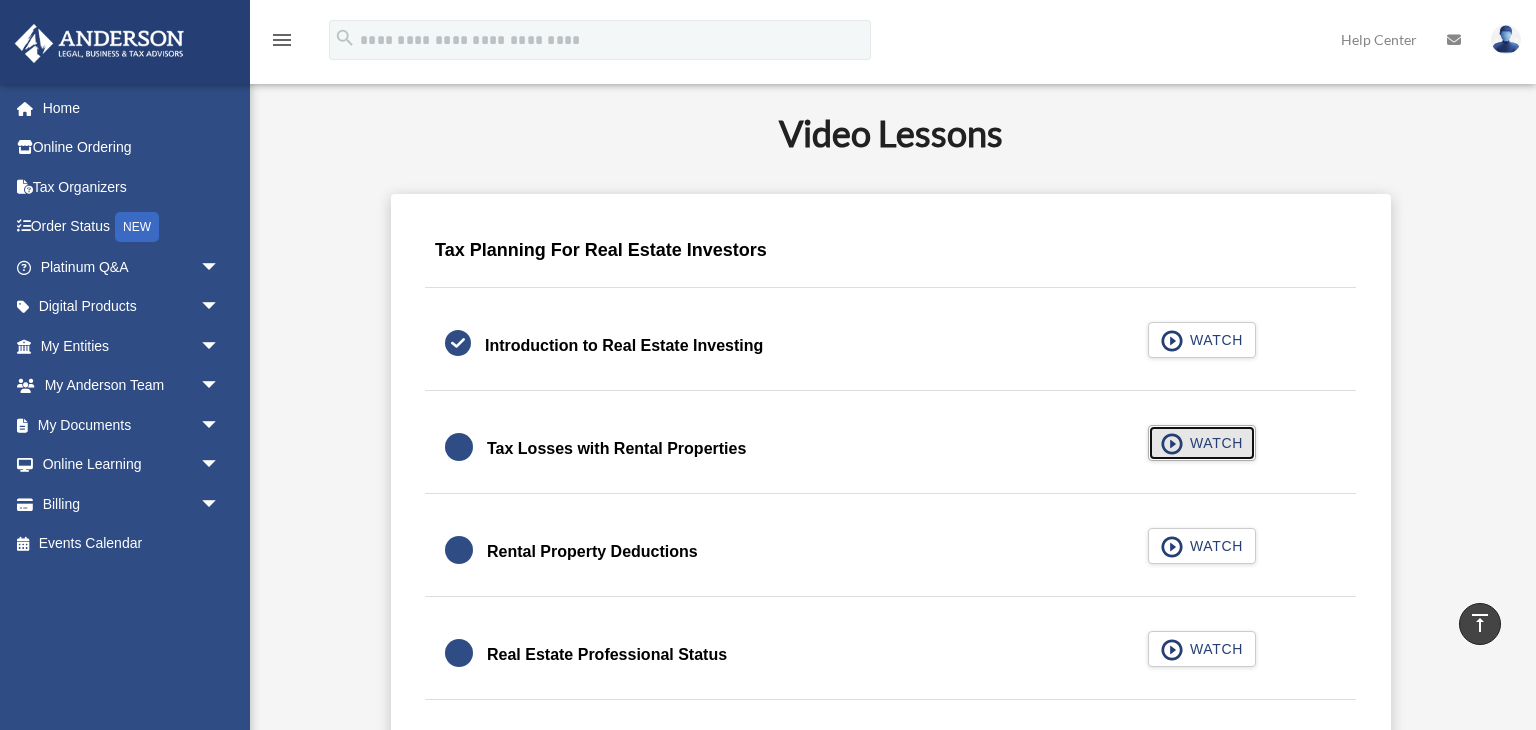 click at bounding box center [1172, 444] 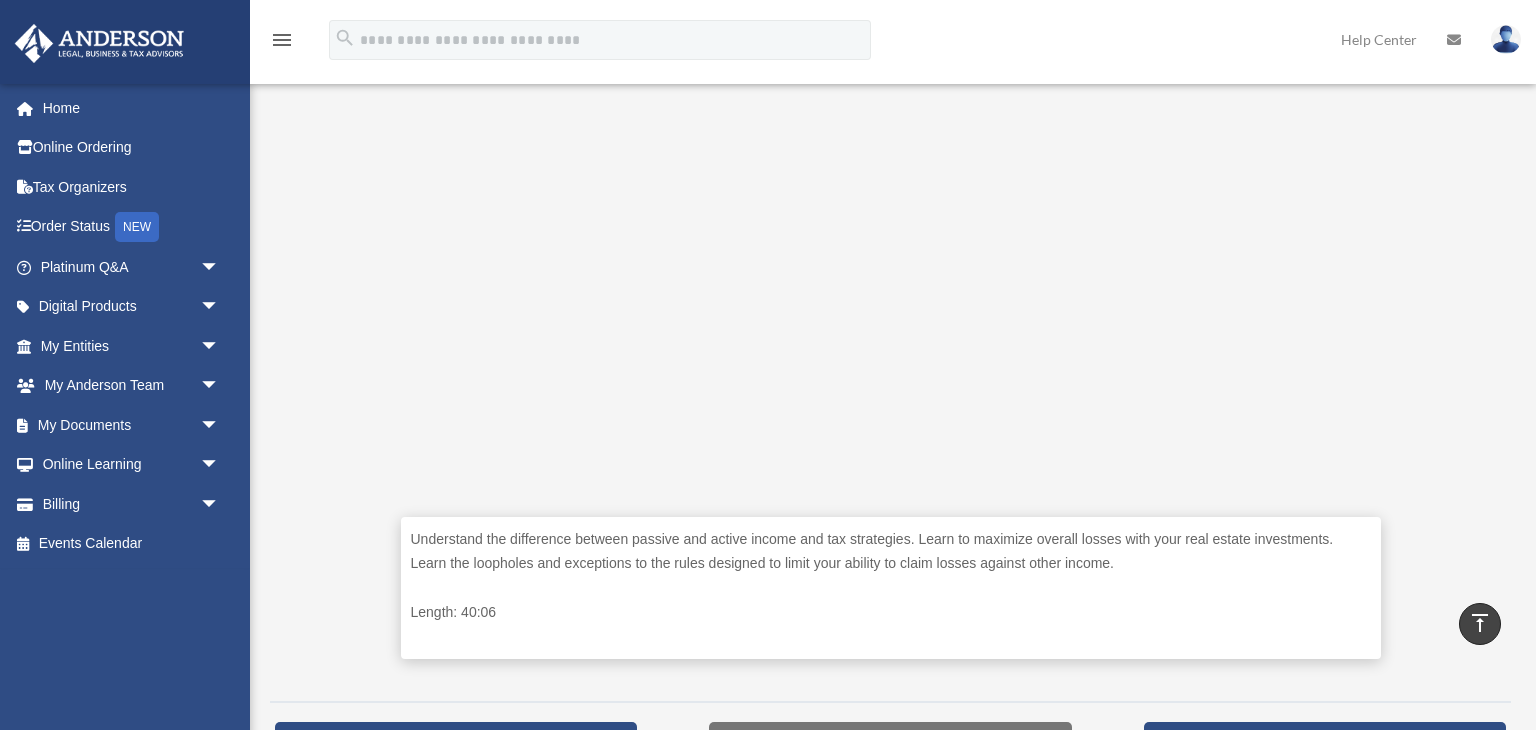 scroll, scrollTop: 554, scrollLeft: 0, axis: vertical 